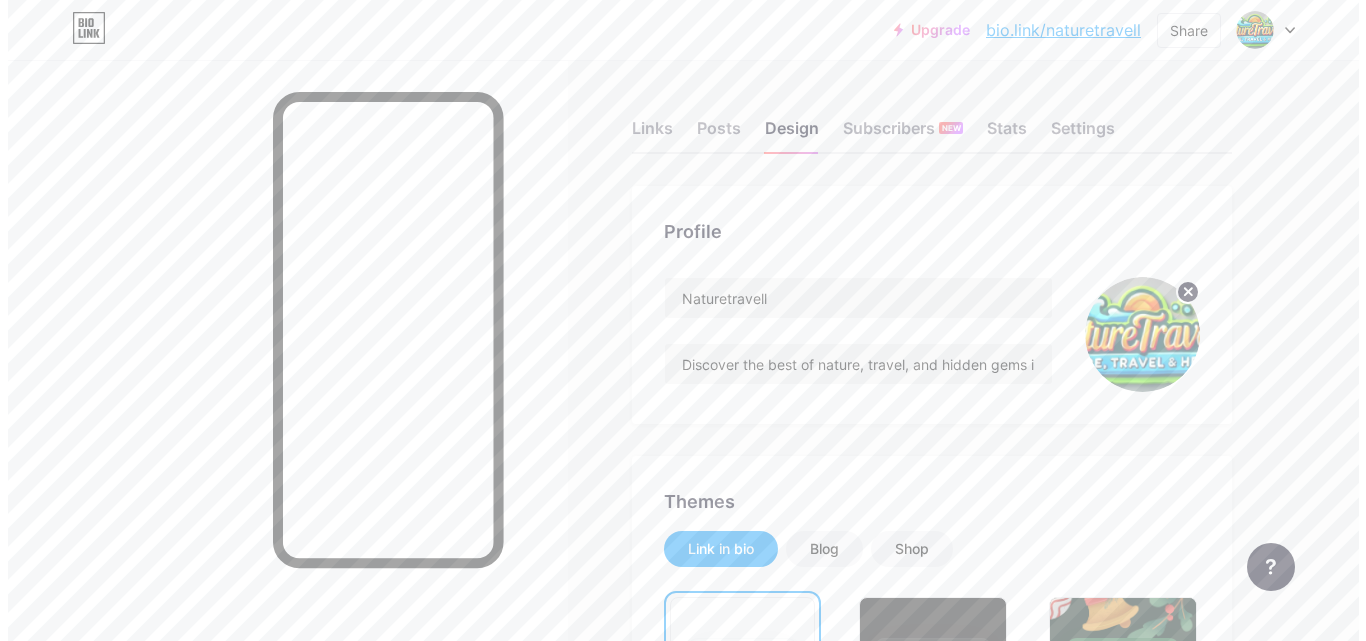 scroll, scrollTop: 0, scrollLeft: 0, axis: both 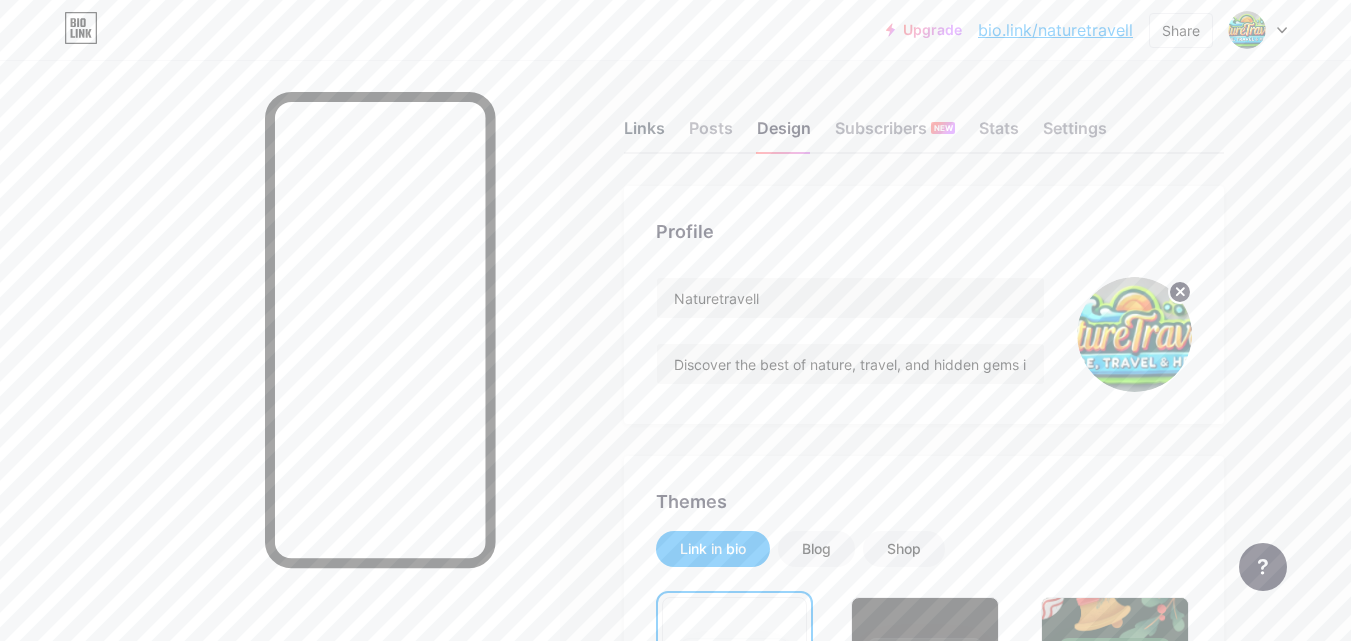 click on "Links" at bounding box center (644, 134) 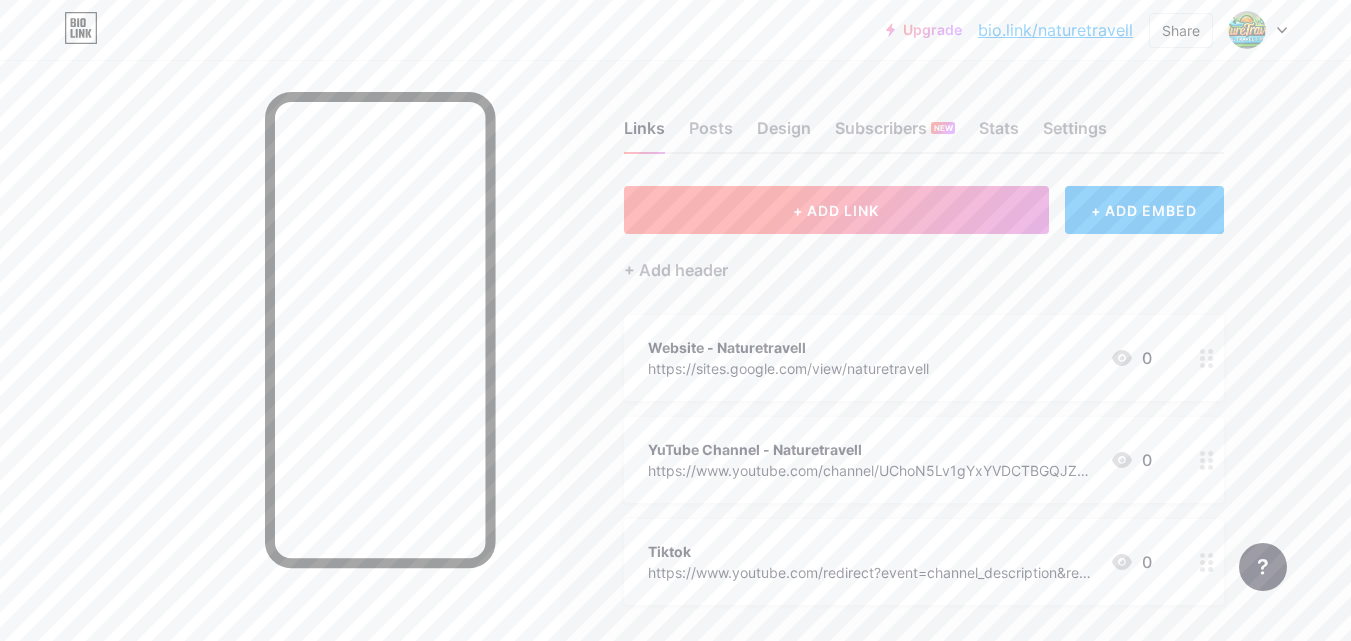 click on "+ ADD LINK" at bounding box center (836, 210) 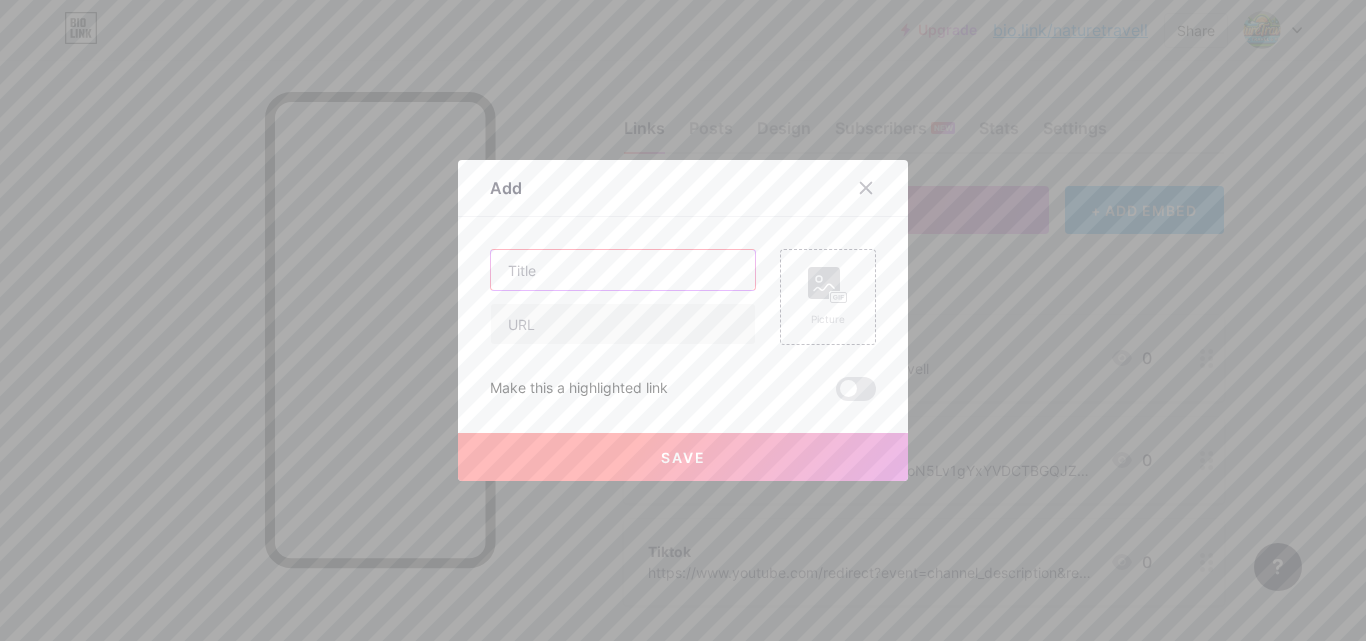 click at bounding box center (623, 270) 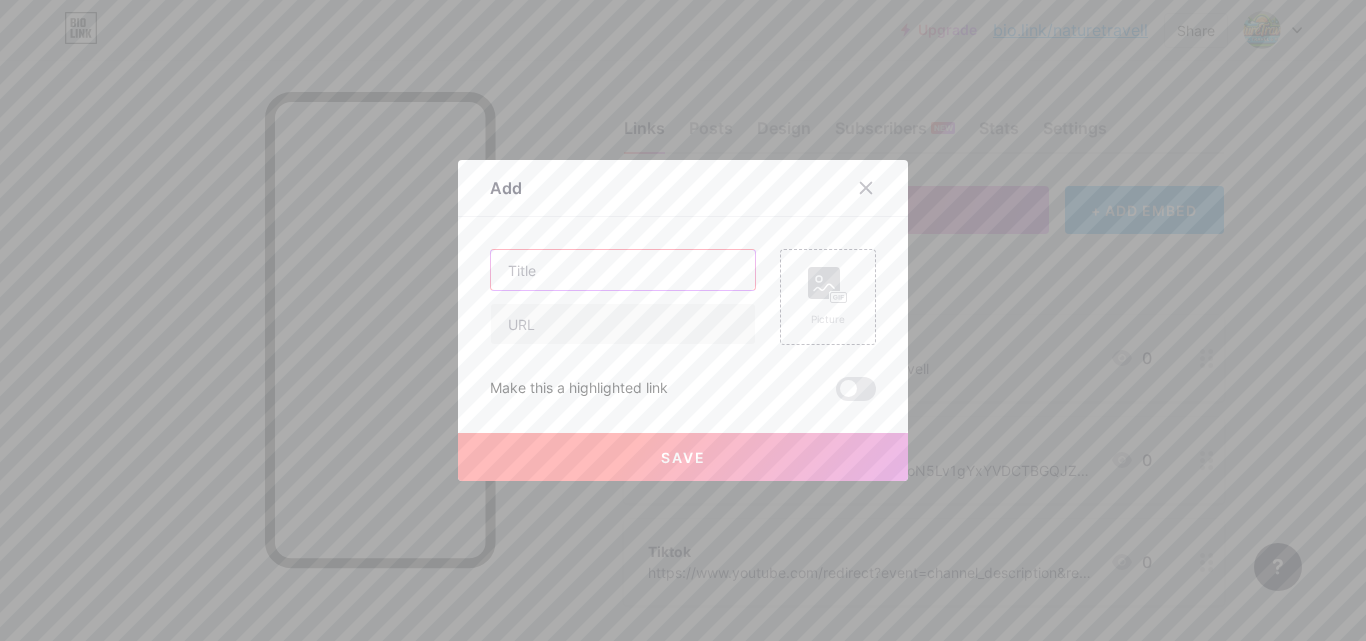 paste on "✈️ Flights to [CITY]" 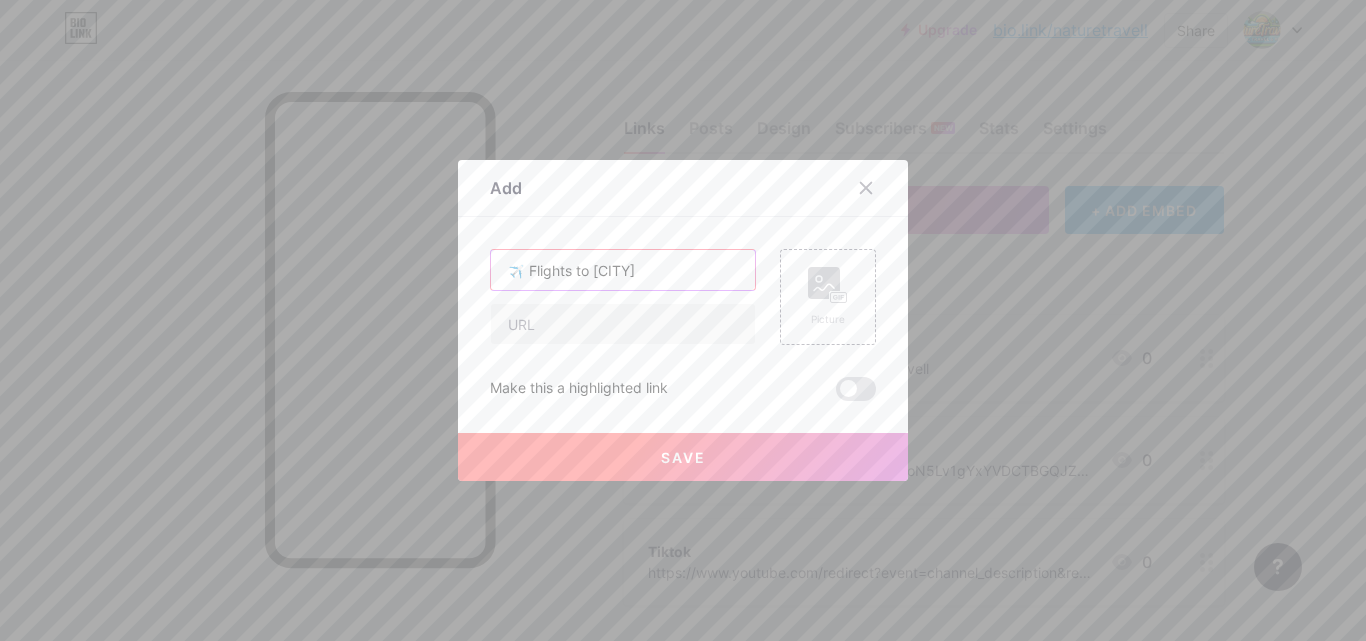 type on "✈️ Flights to [CITY]" 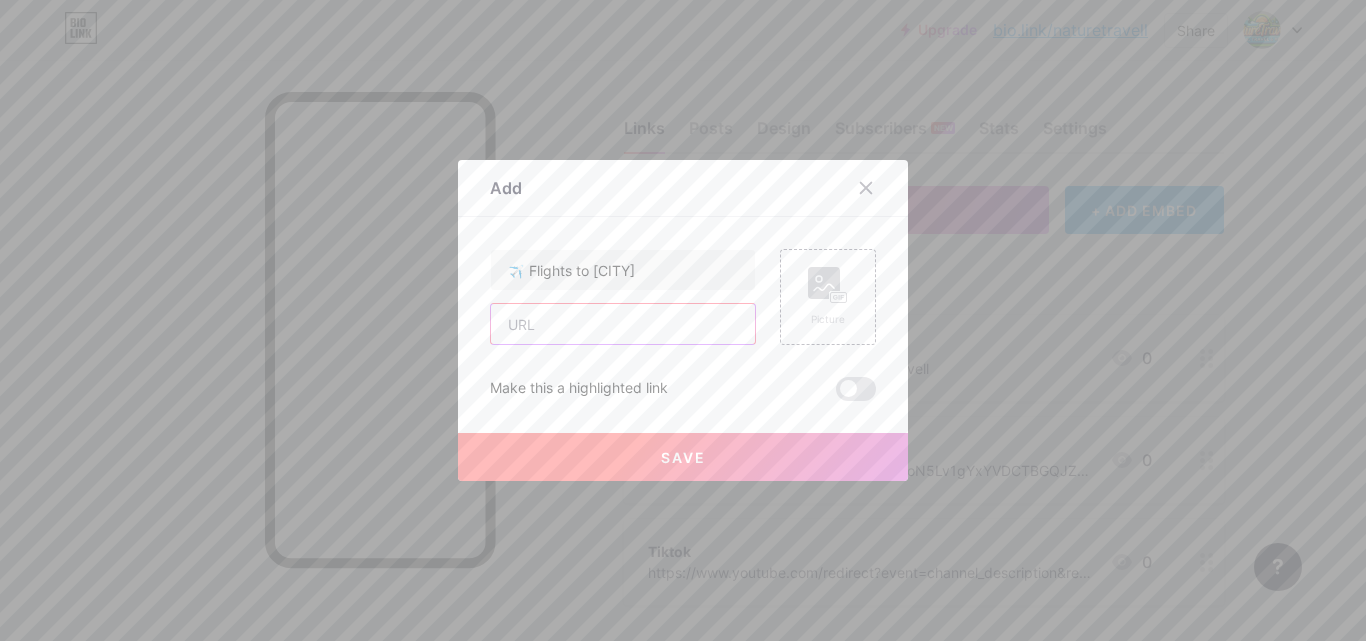 click at bounding box center (623, 324) 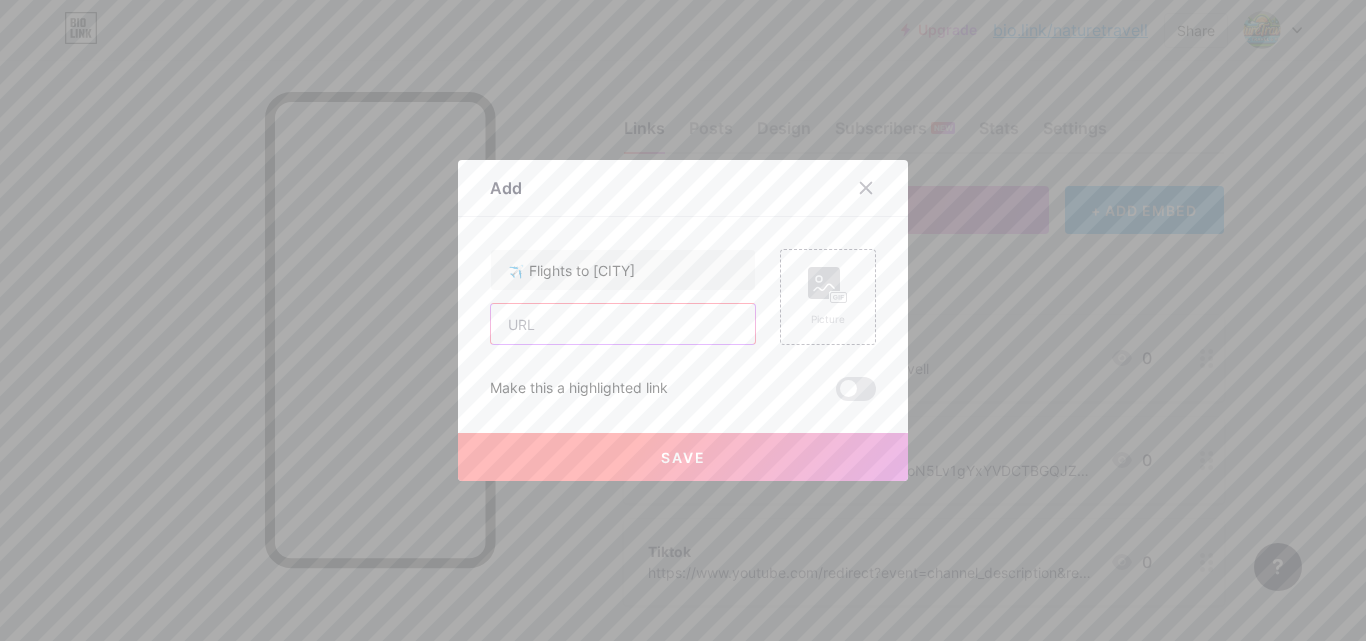 paste on "https://aviasales.com/search?marker=660510&params=from-anywhere&to=[CITY]" 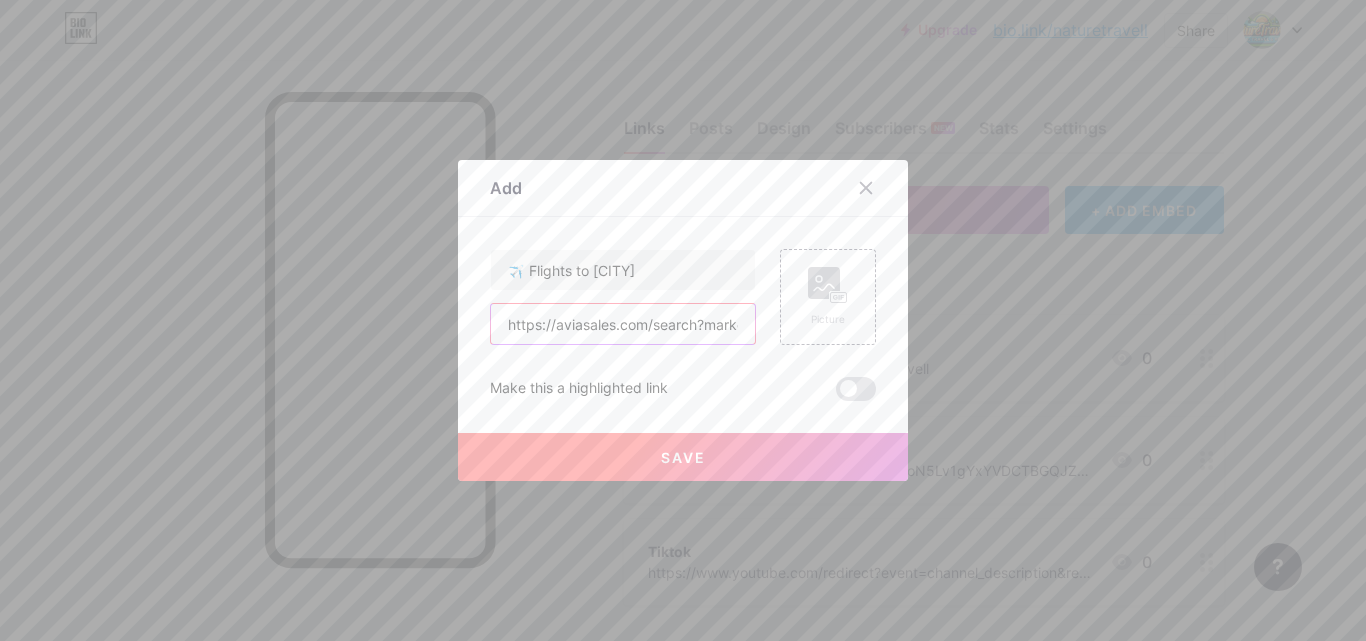 scroll, scrollTop: 0, scrollLeft: 338, axis: horizontal 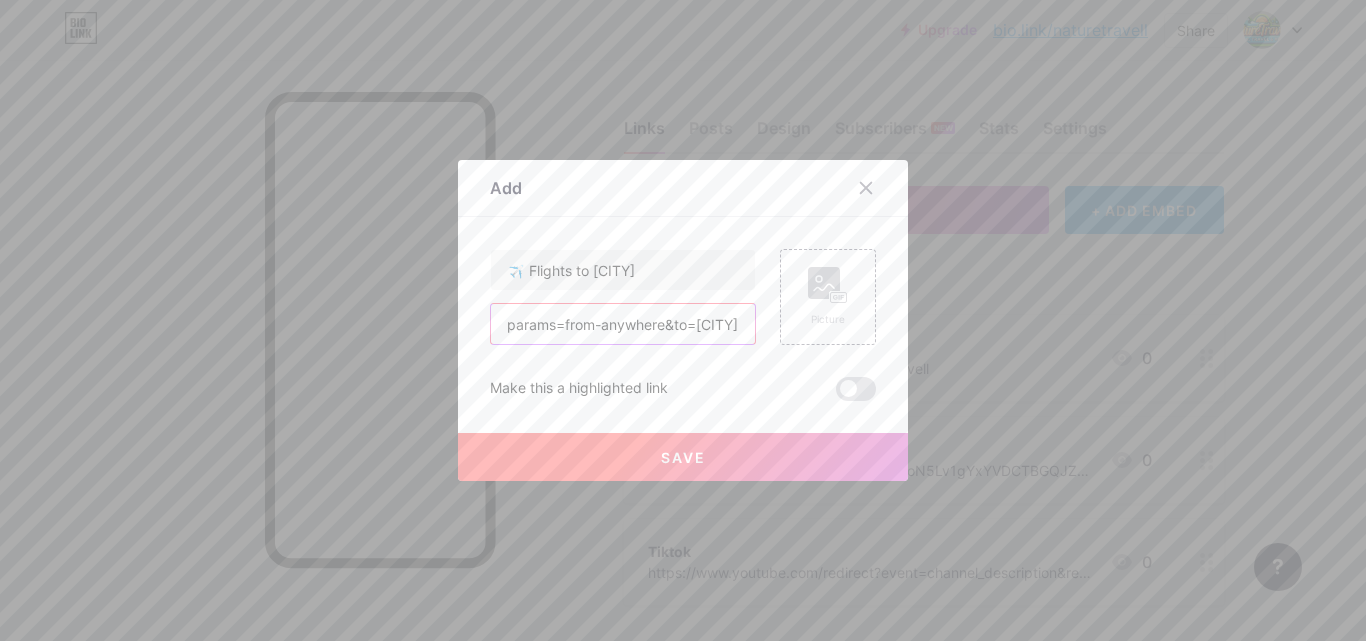 type on "https://aviasales.com/search?marker=660510&params=from-anywhere&to=[CITY]" 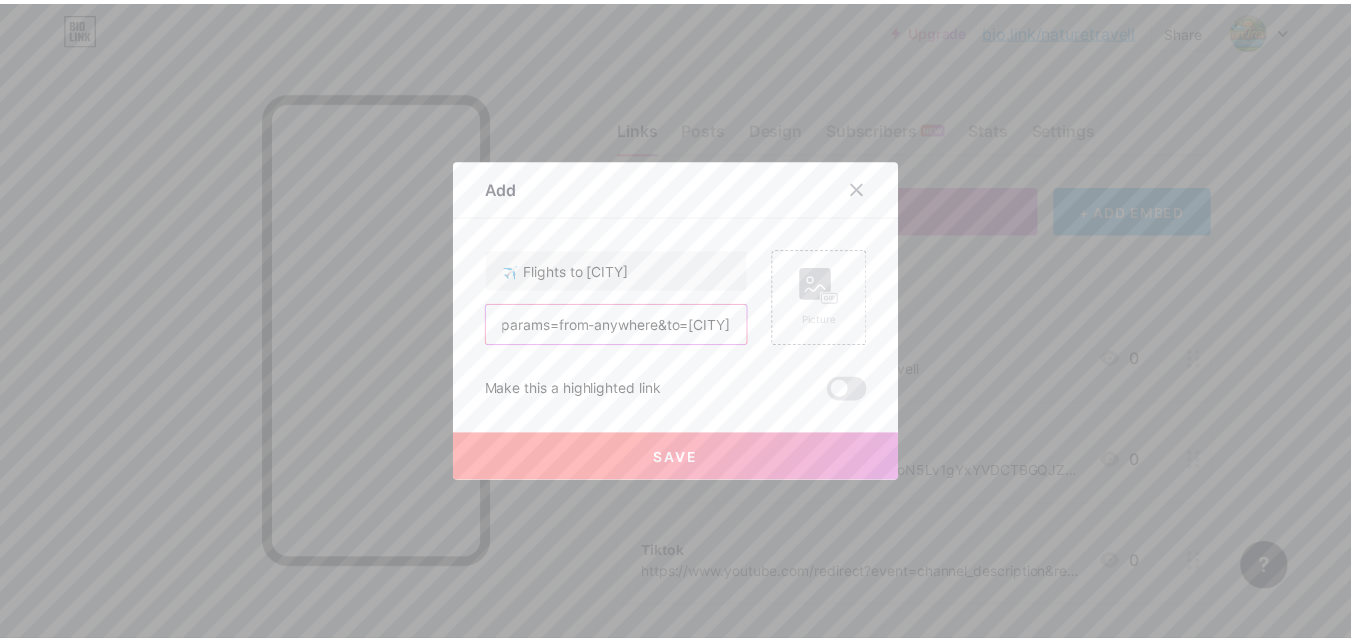 scroll, scrollTop: 0, scrollLeft: 0, axis: both 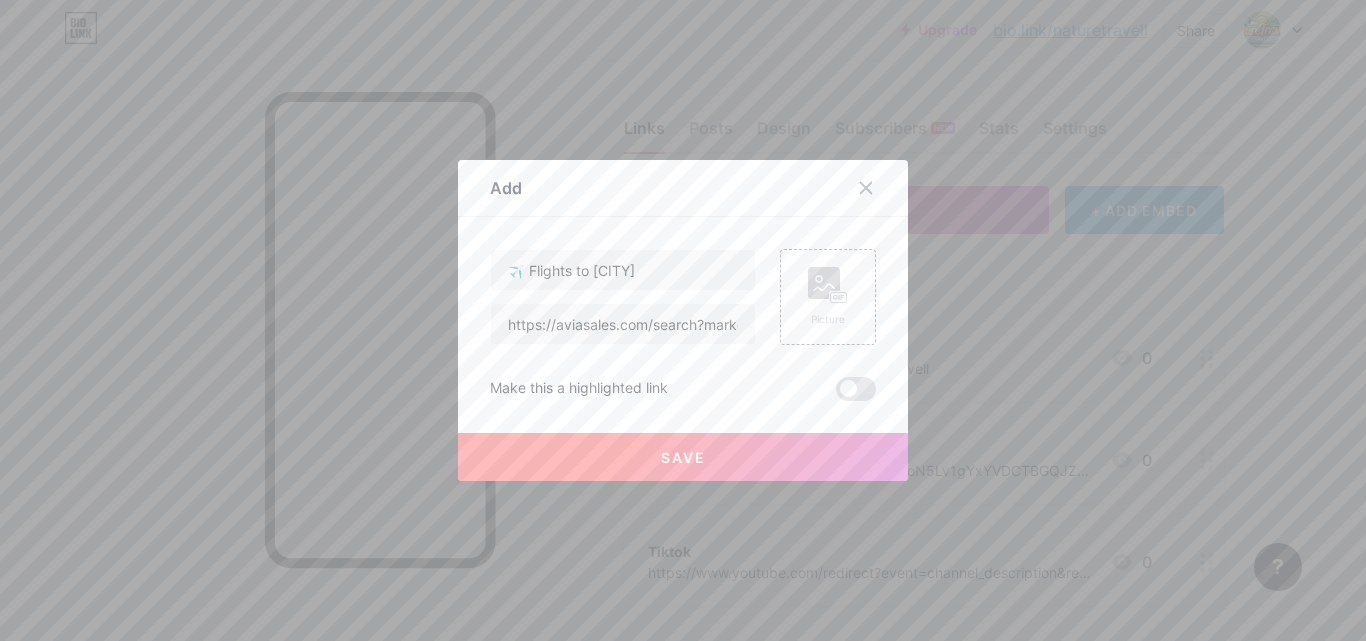 click on "Save" at bounding box center [683, 457] 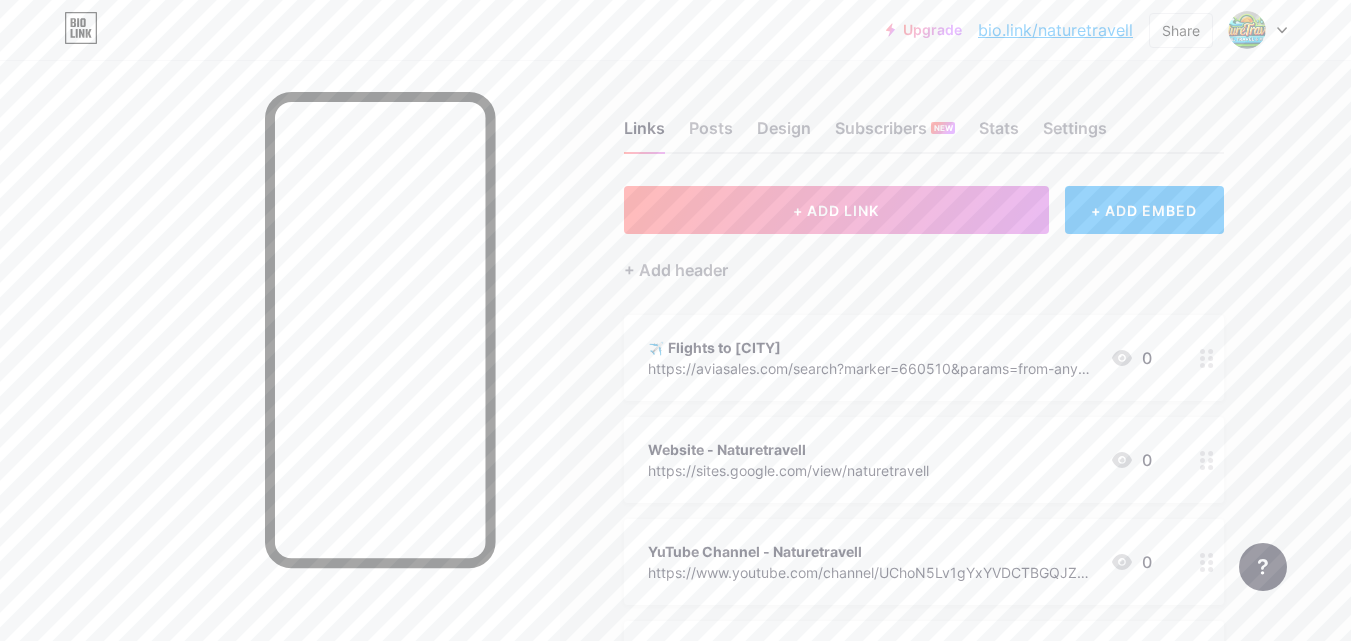 click on "✈️ Flights to [CITY]" at bounding box center [871, 347] 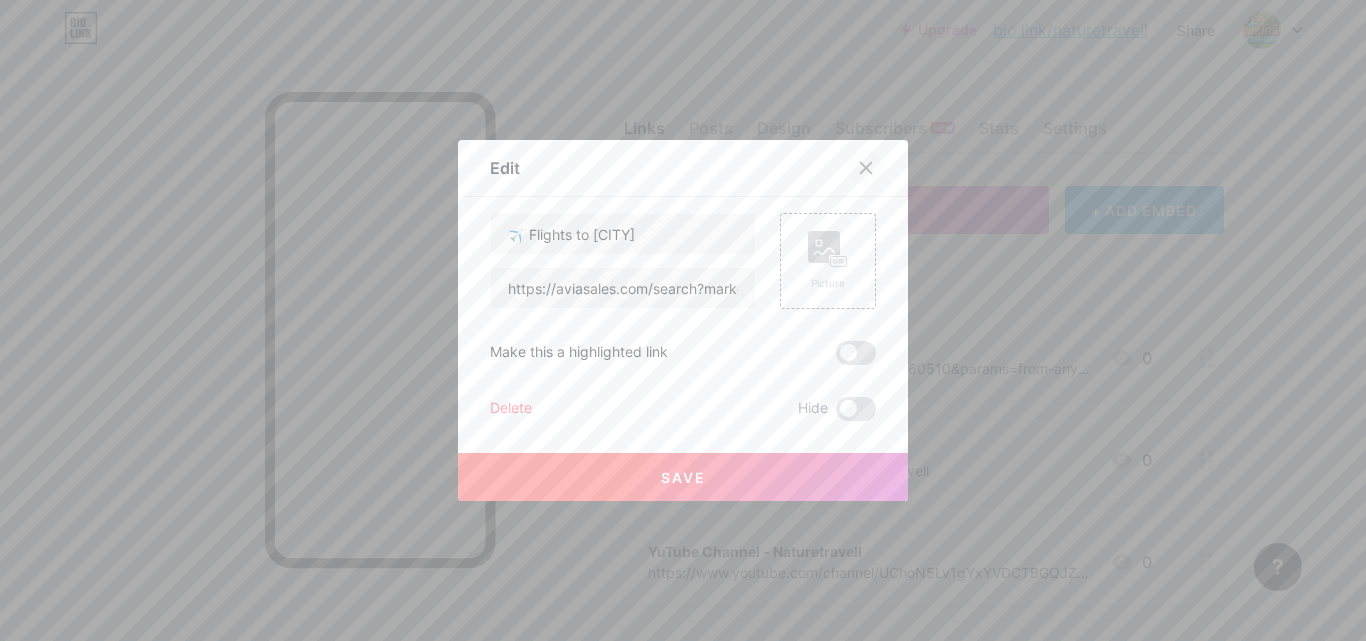 click 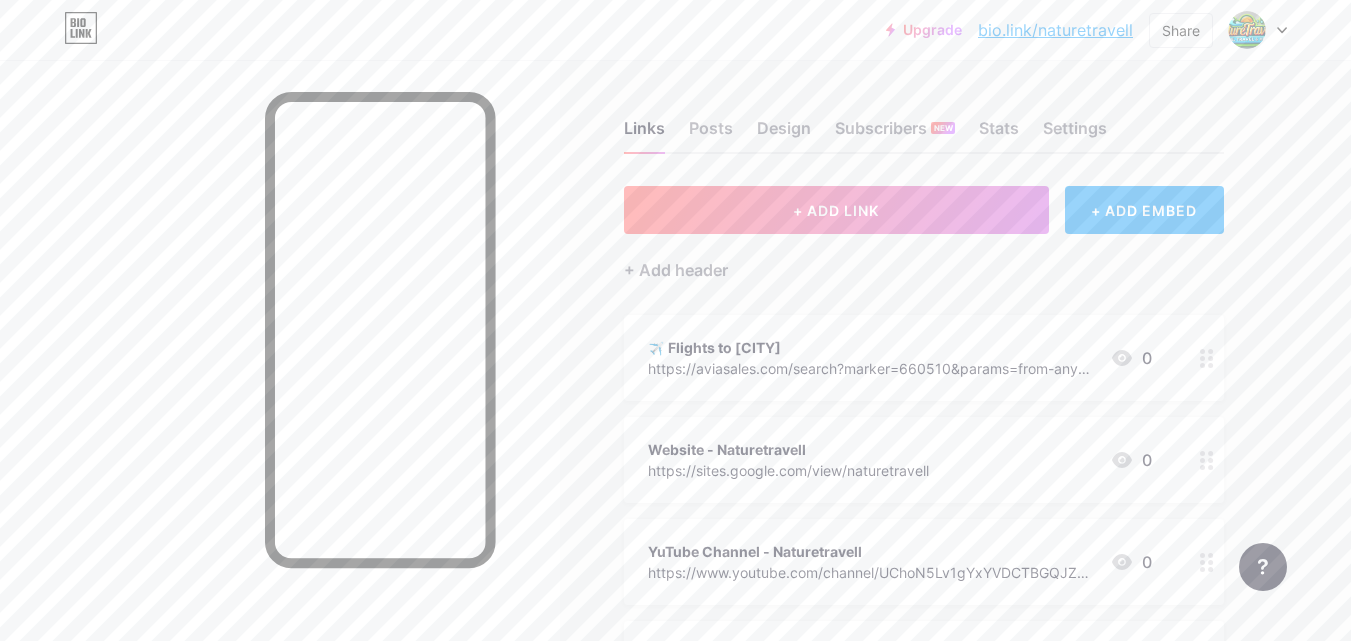 click 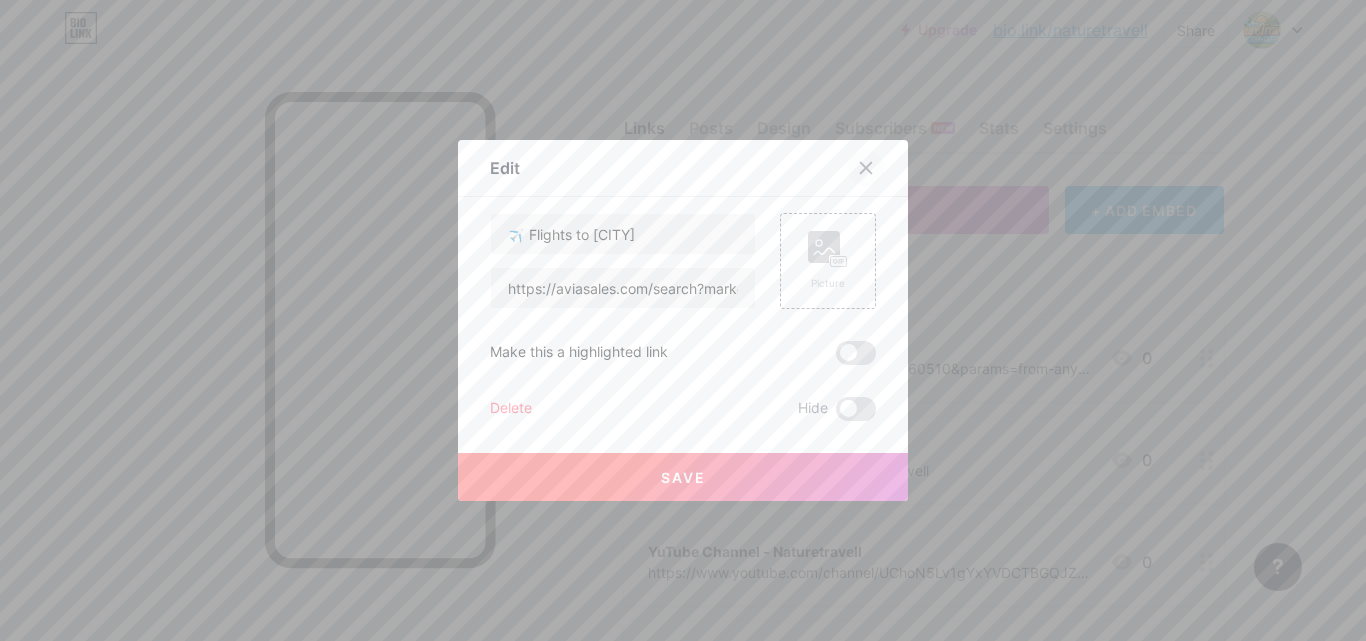 click 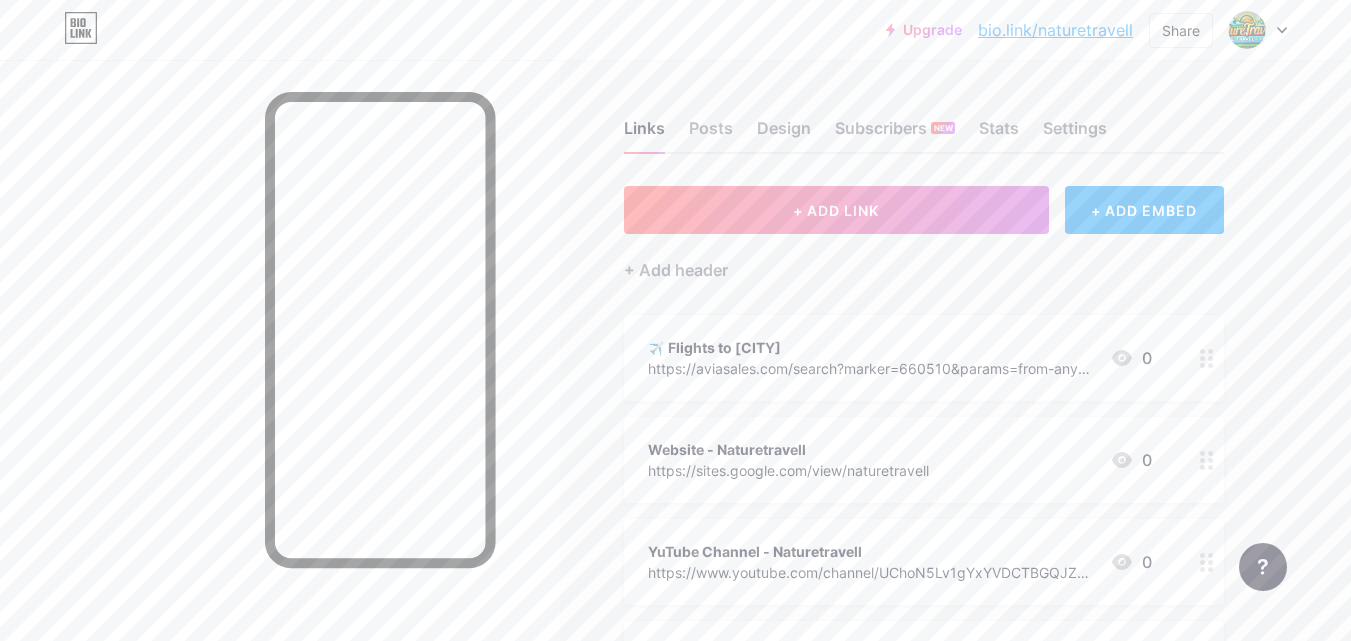 click on "Upgrade   bio.link/[USERNAME]...   bio.link/[USERNAME]   Share               Switch accounts     [USERNAME]   bio.link/[USERNAME]       + Add a new page        Account settings   Logout   Link Copied
Links
Posts
Design
Subscribers
NEW
Stats
Settings       + ADD LINK     + ADD EMBED
+ Add header
✈️ Flights to [CITY]
https://aviasales.com/search?marker=660510&params=from-anywhere&to=[CITY]
0
Website - [USERNAME]
https://sites.google.com/view/[USERNAME]
0
YuTube Channel - [USERNAME]
https://www.youtube.com/channel/UChoN5Lv1gYxYVDCTBGQJZAg?sub_confirmation=1
0
Tiktok
0" at bounding box center [675, 470] 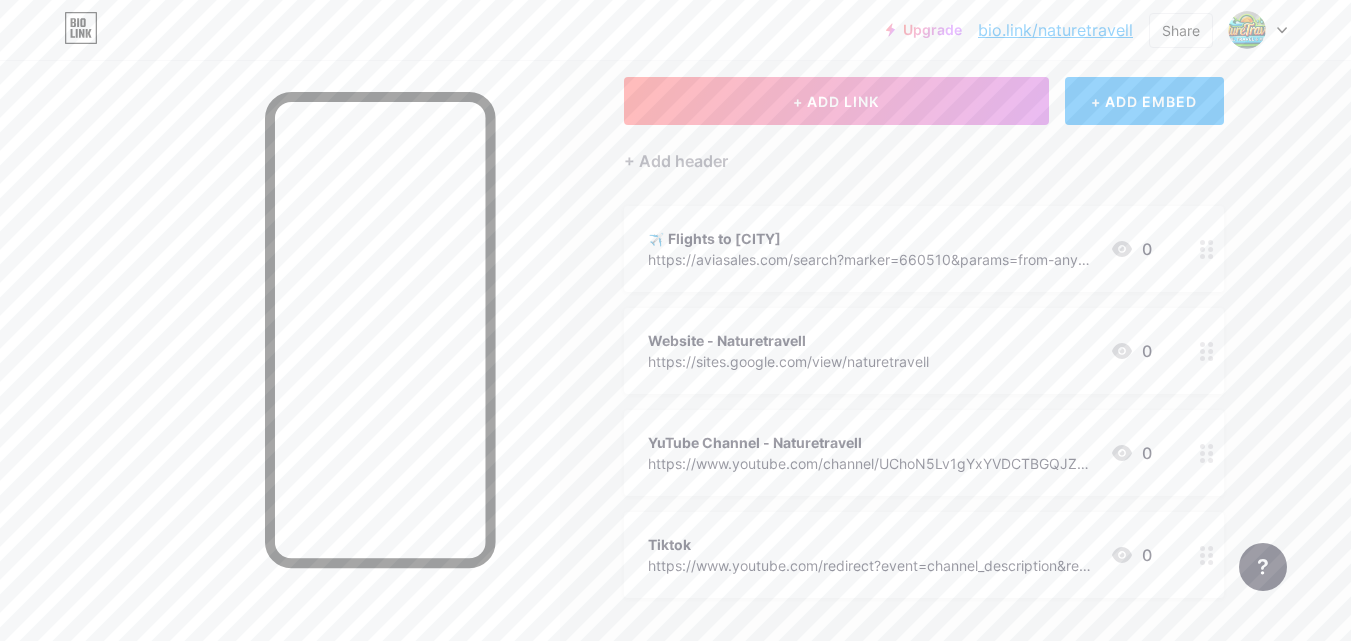 scroll, scrollTop: 0, scrollLeft: 0, axis: both 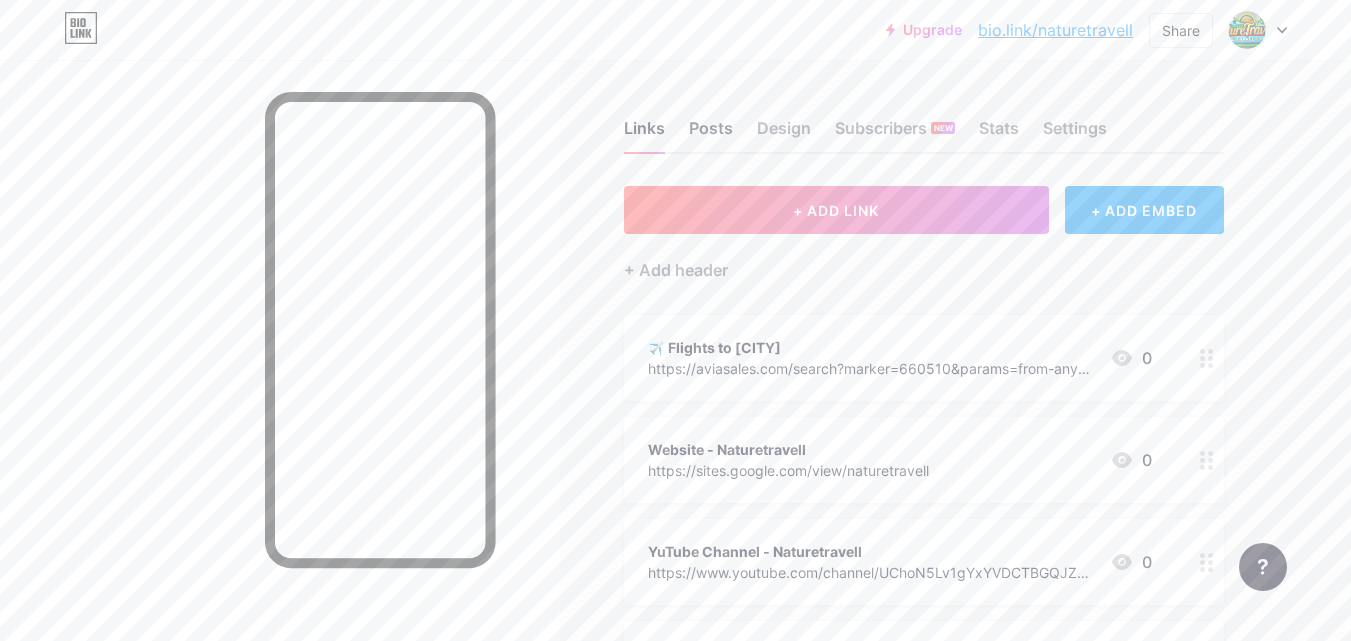 click on "Posts" at bounding box center [711, 134] 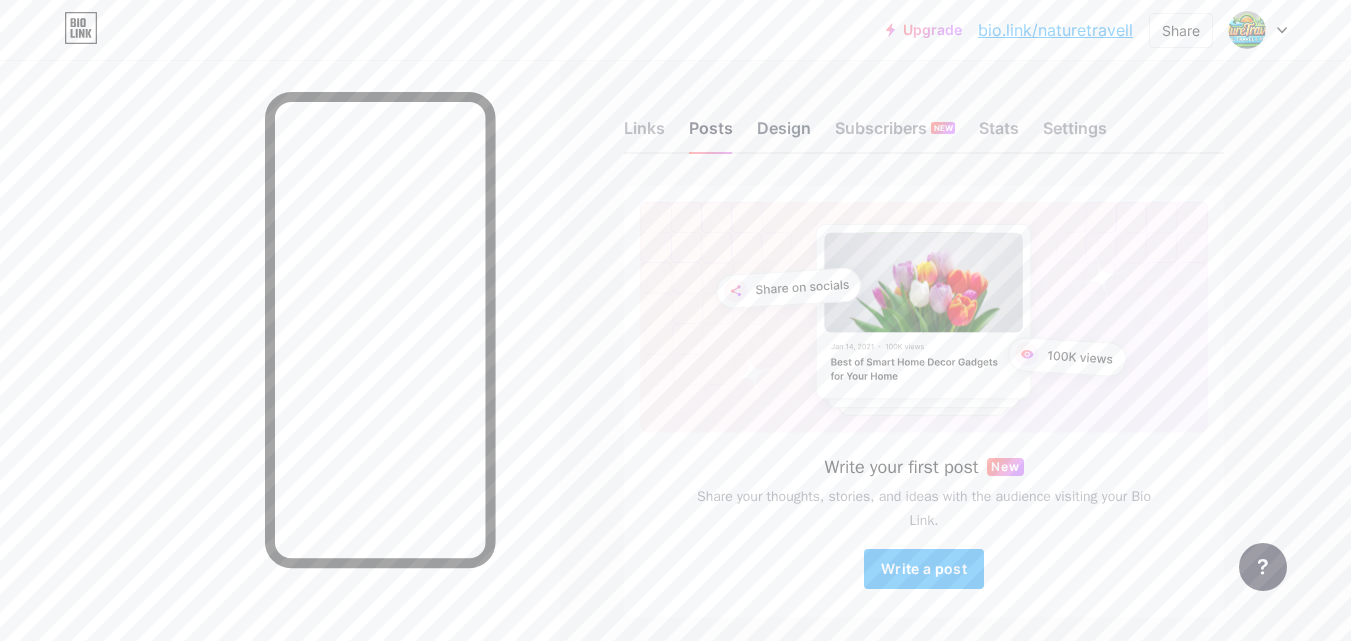 click on "Design" at bounding box center (784, 134) 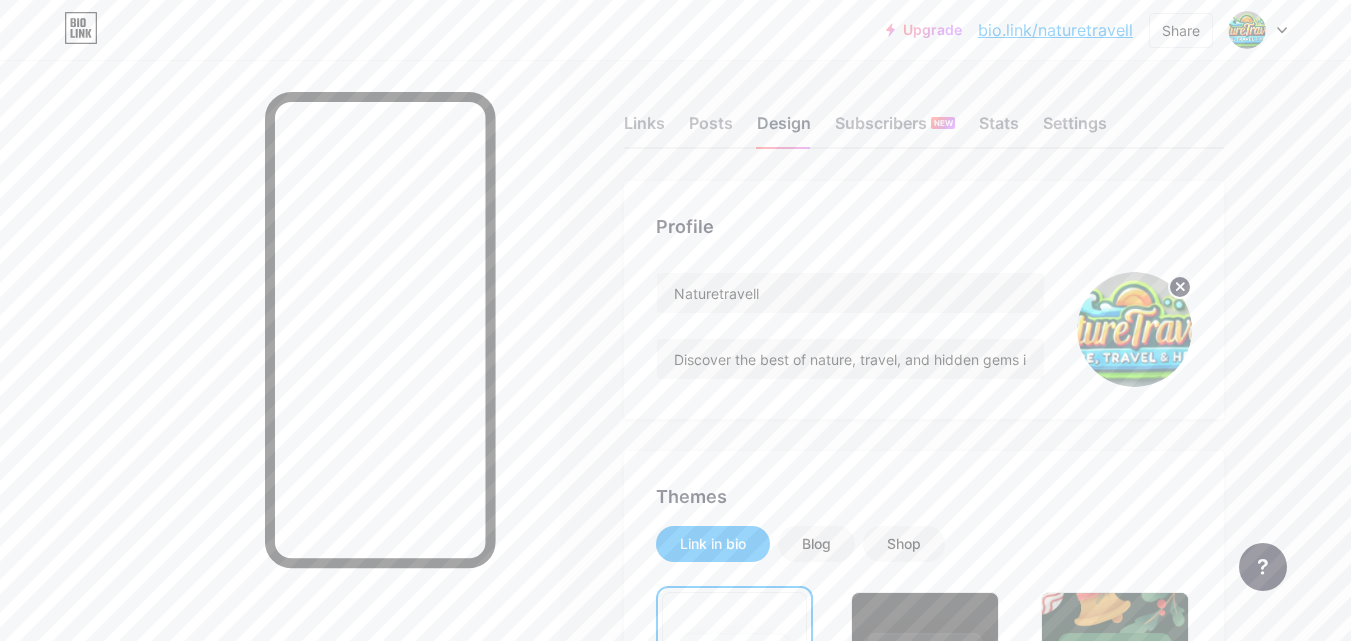 scroll, scrollTop: 0, scrollLeft: 0, axis: both 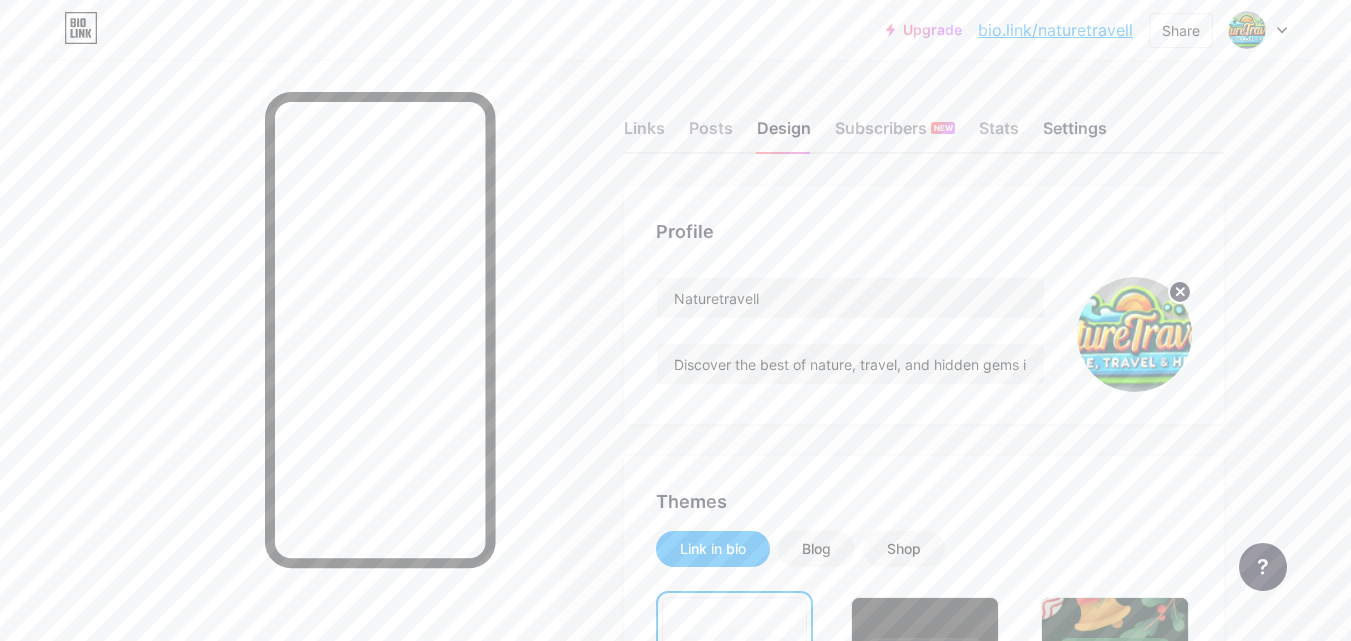 click on "Settings" at bounding box center [1075, 134] 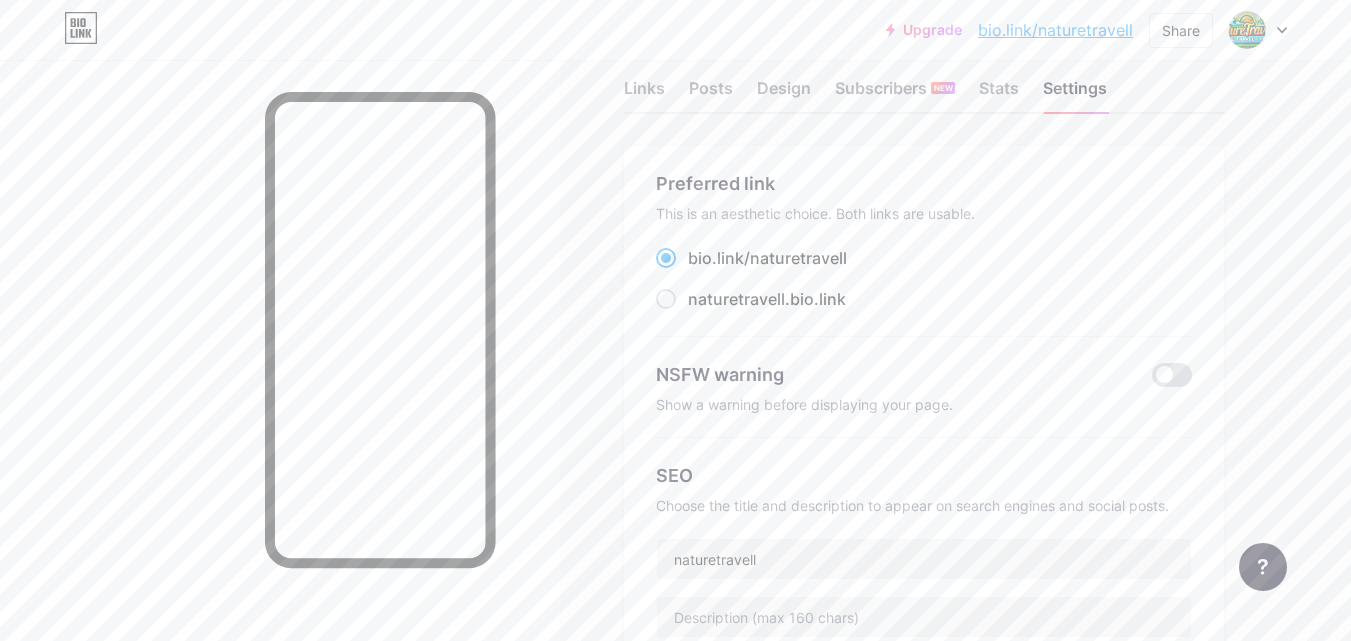 click on "Links
Posts
Design
Subscribers
NEW
Stats
Settings     Preferred link   This is an aesthetic choice. Both links are usable.
bio.link/[USERNAME]       [USERNAME].bio.link
NSFW warning       Show a warning before displaying your page.     SEO   Choose the title and description to appear on search engines and social posts.   [USERNAME]         Google Analytics       My username   bio.link/   [USERNAME]           Pro Links   PRO   Custom Domain   Try your own custom domain eg: jaseem.com   Set
up domain             Emoji link   Add emojis to your link eg: bio.link/😄😭🥵   Create
Go to  Help Center  to learn more or to contact support.   Changes saved           Feature requests             Help center         Contact support" at bounding box center [654, 773] 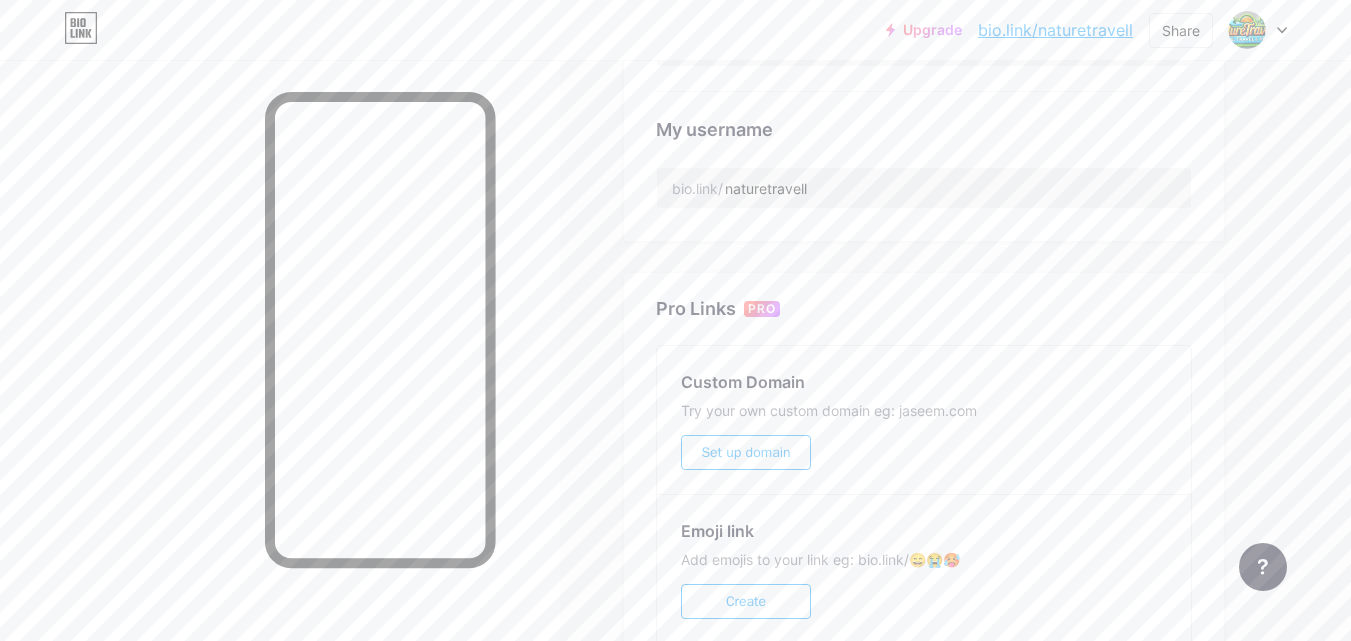 scroll, scrollTop: 923, scrollLeft: 0, axis: vertical 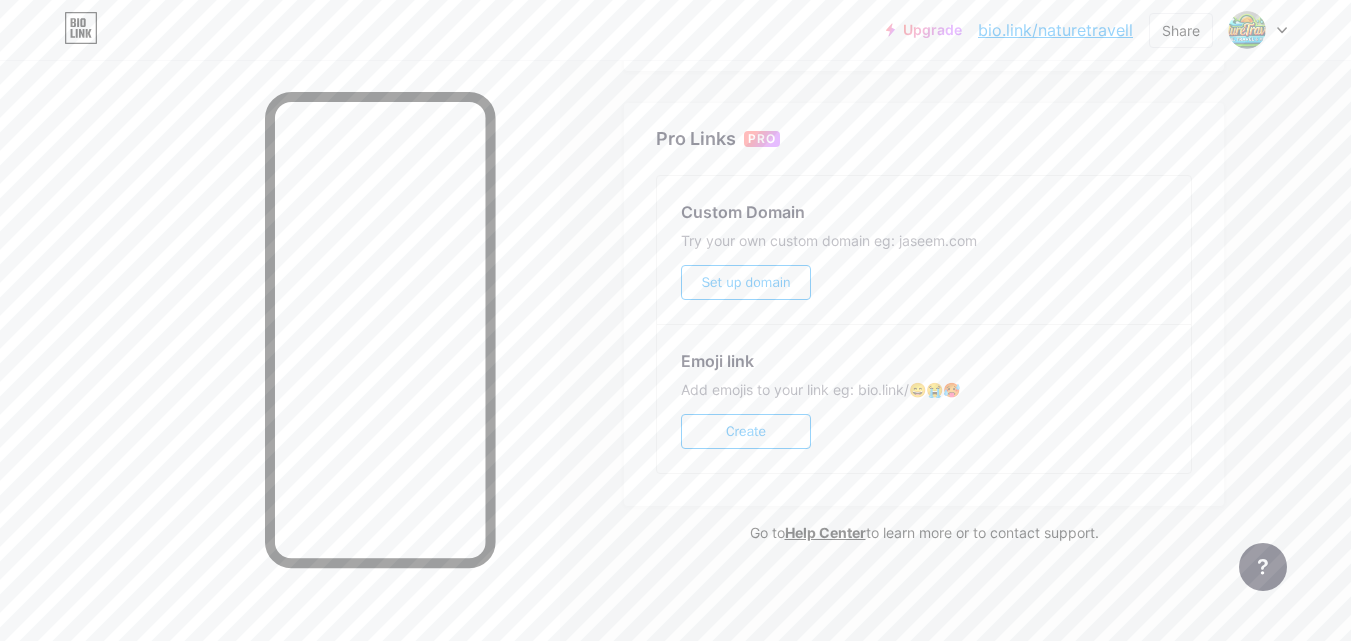 click on "Upgrade   bio.link/[USERNAME]...   bio.link/[USERNAME]   Share               Switch accounts     [USERNAME]   bio.link/[USERNAME]       + Add a new page        Account settings   Logout" at bounding box center [675, 30] 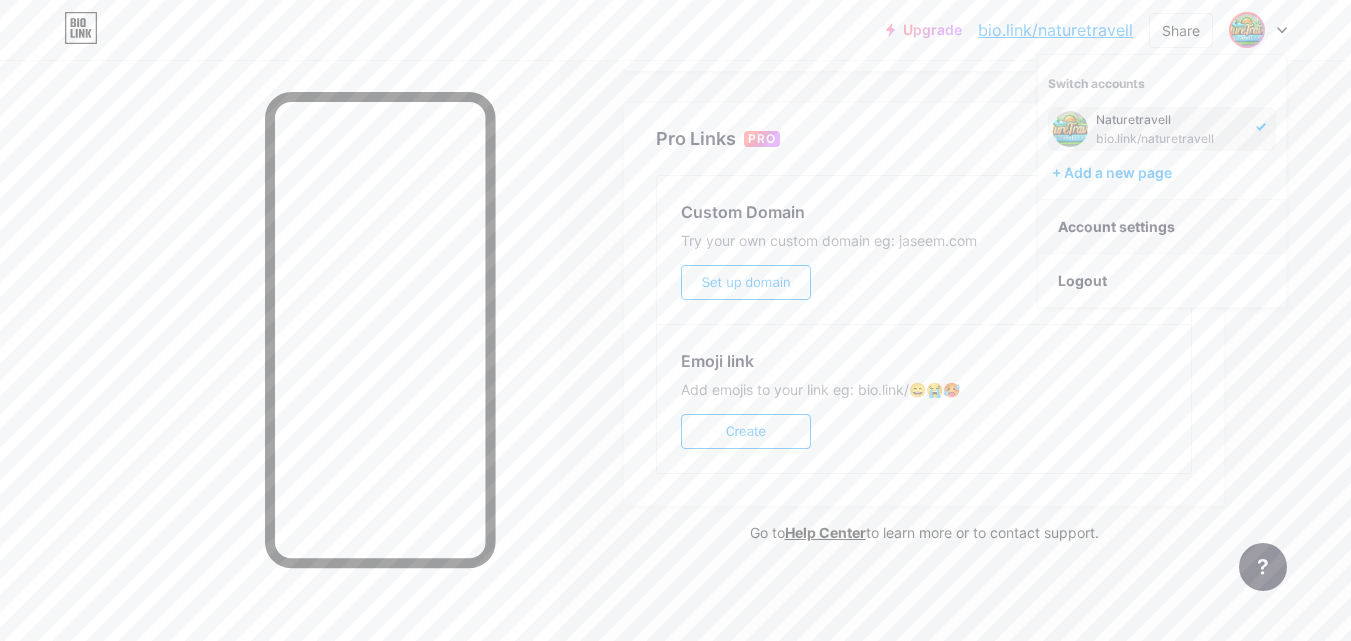 click on "Account settings" at bounding box center [1162, 227] 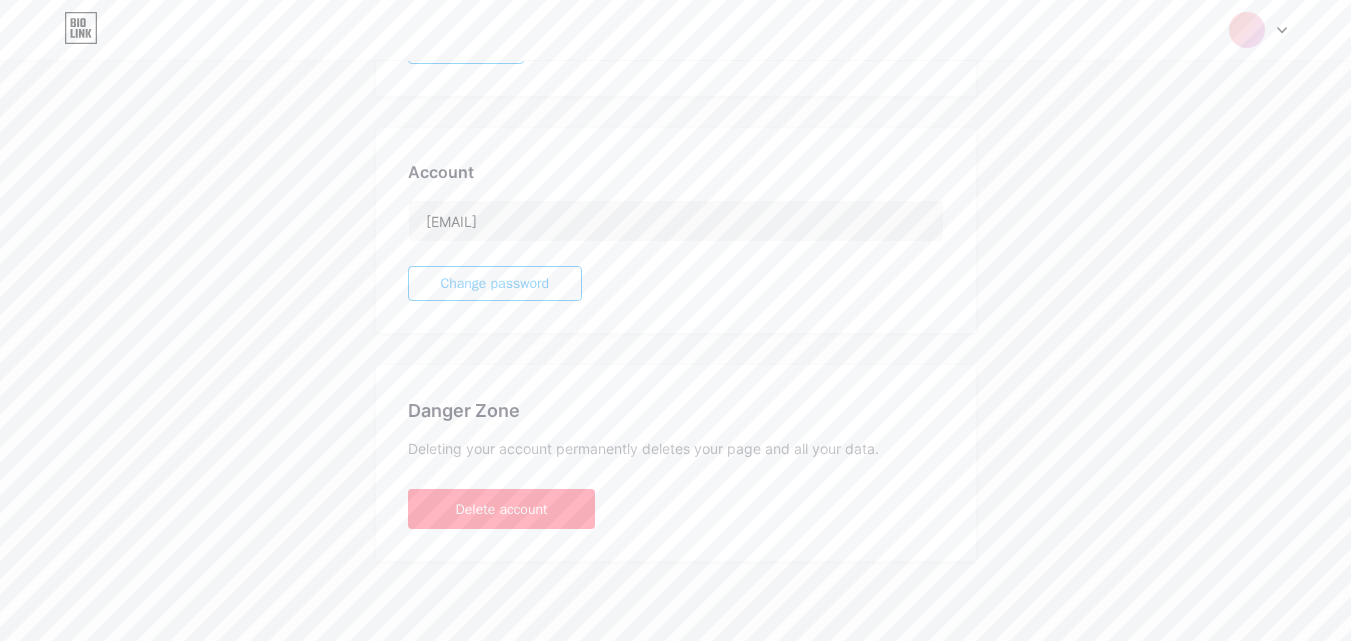 scroll, scrollTop: 0, scrollLeft: 0, axis: both 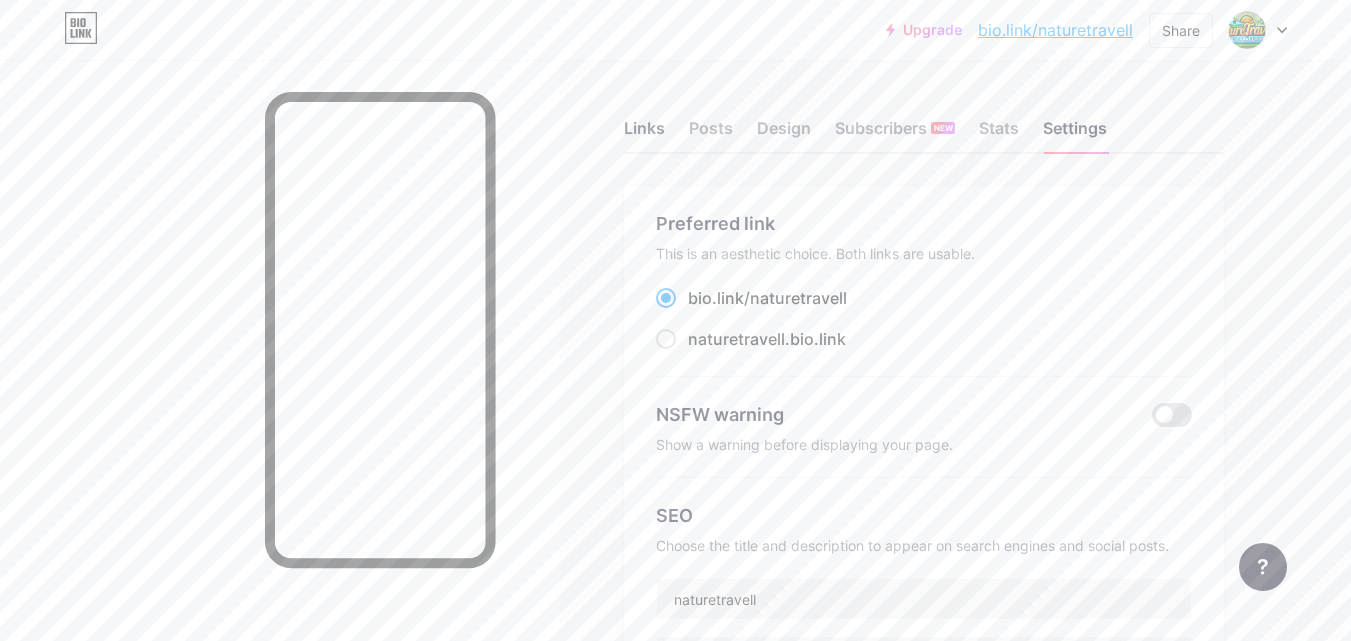 click on "Links" at bounding box center [644, 134] 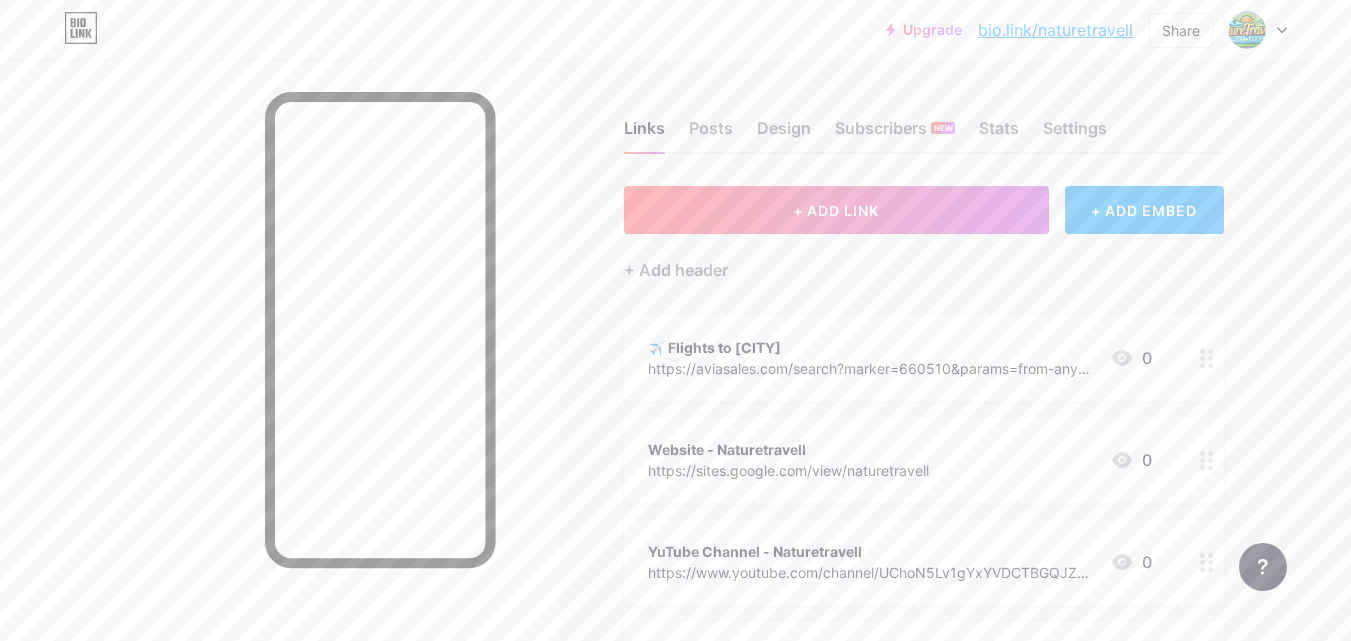 click on "+ ADD EMBED" at bounding box center [1144, 210] 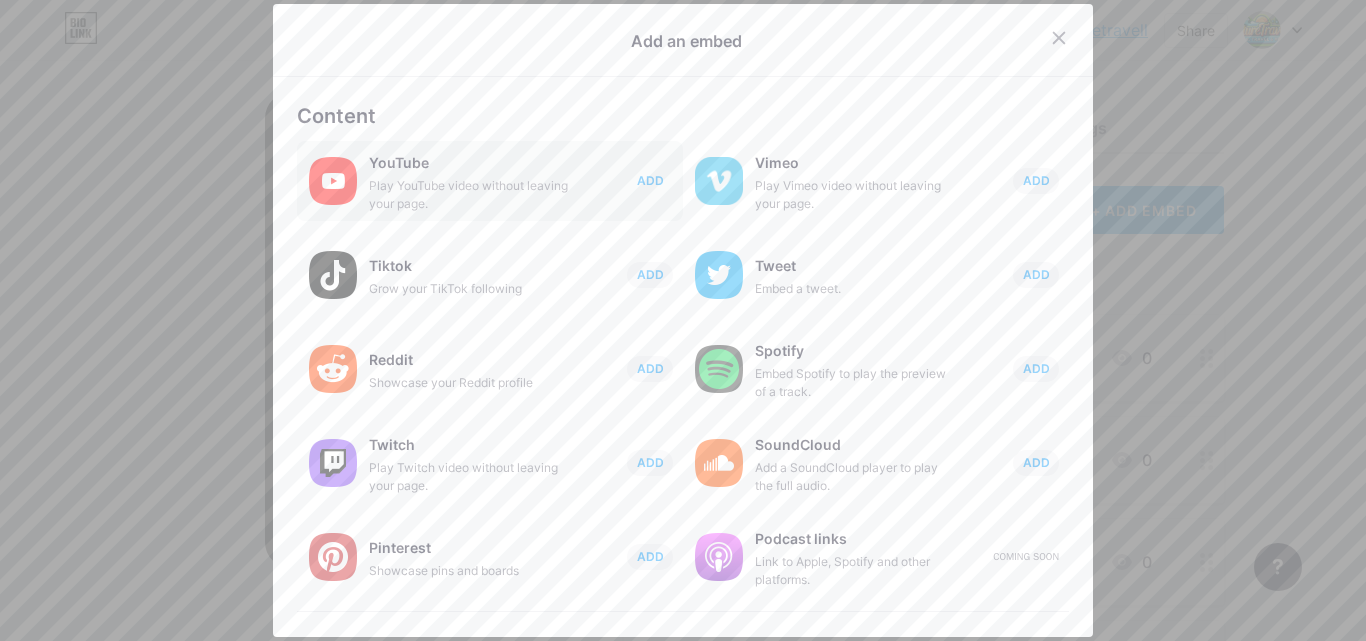 click on "ADD" at bounding box center (650, 180) 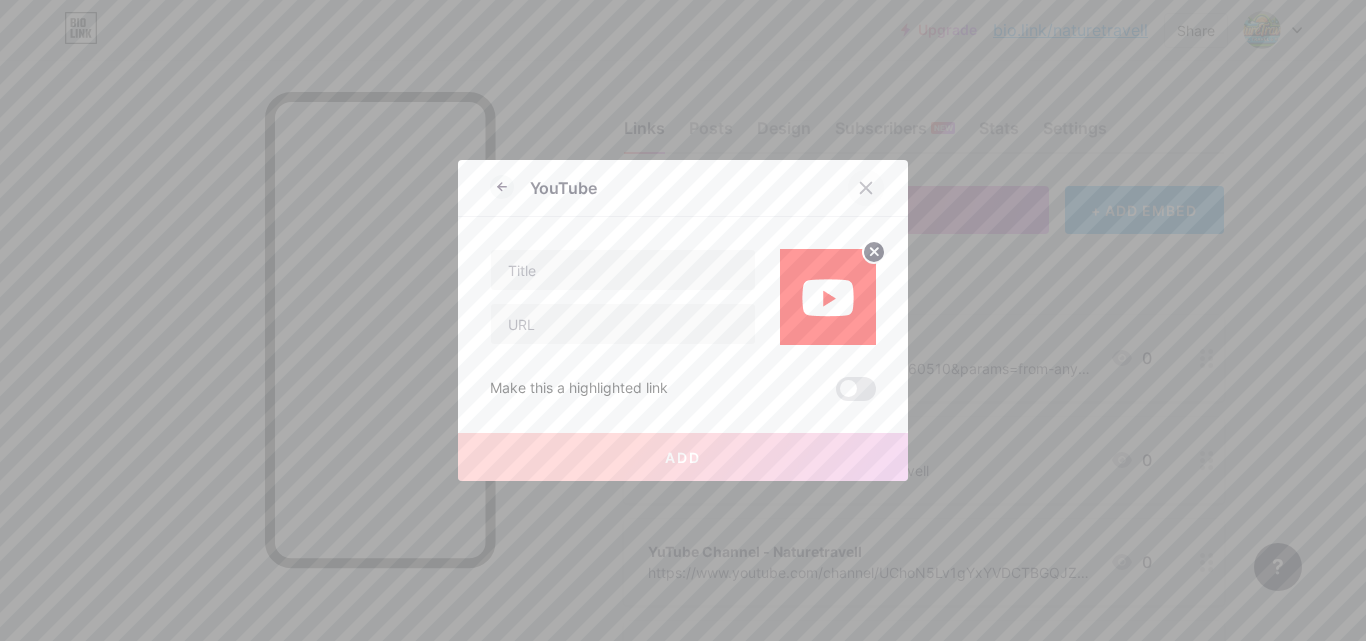 click 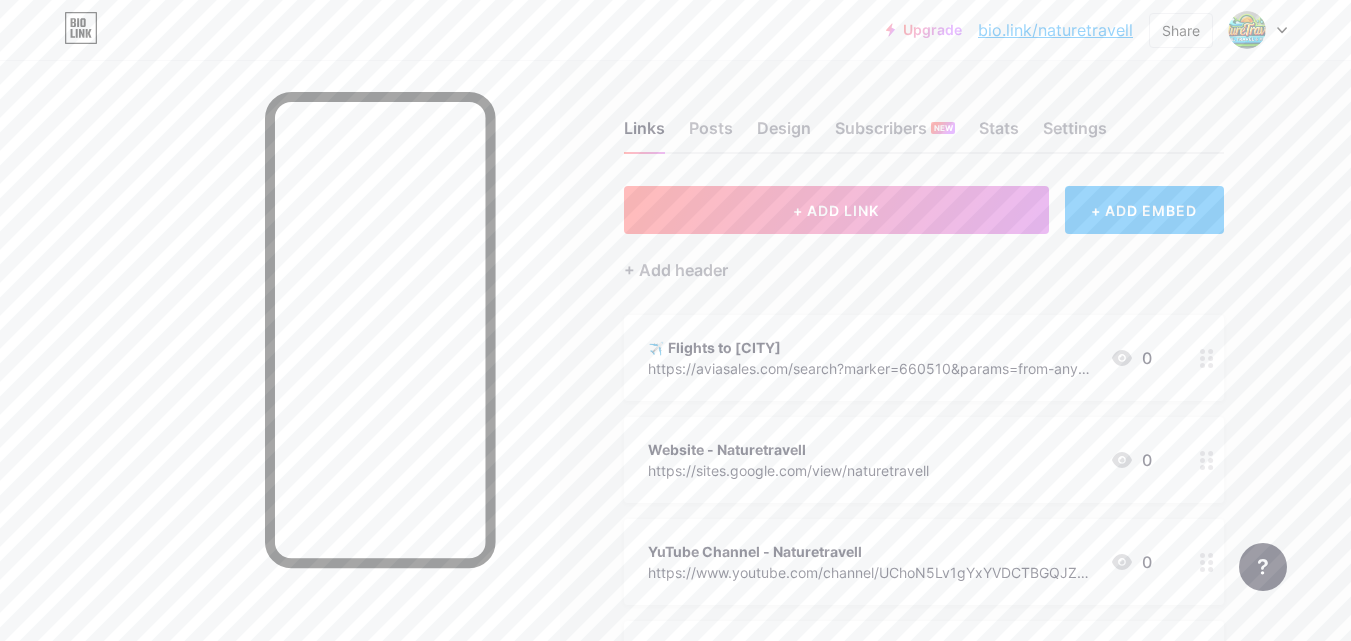 click on "+ ADD EMBED" at bounding box center [1144, 210] 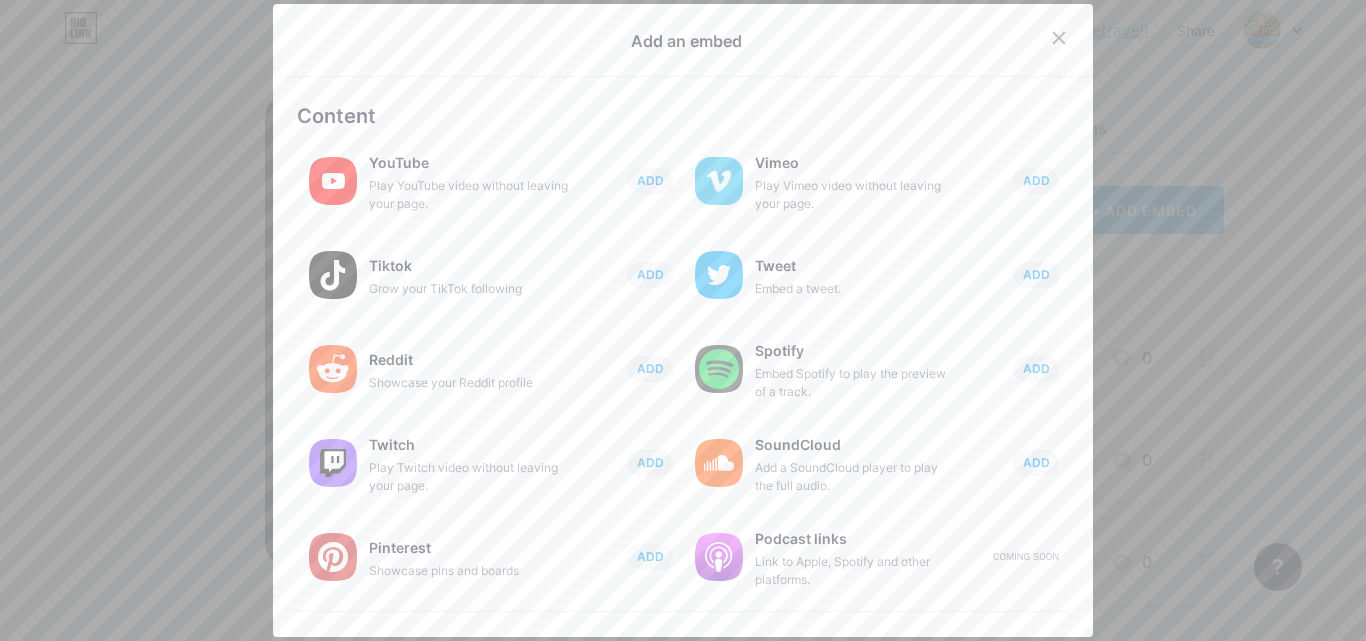 click at bounding box center [683, 320] 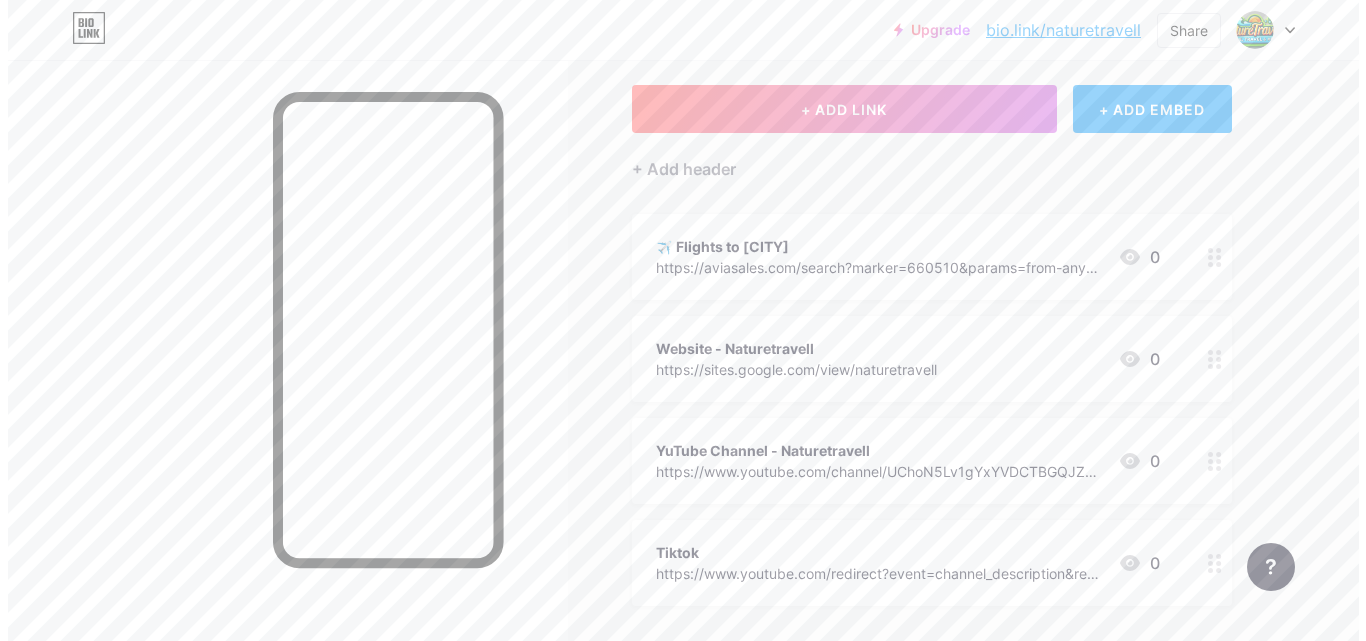 scroll, scrollTop: 0, scrollLeft: 0, axis: both 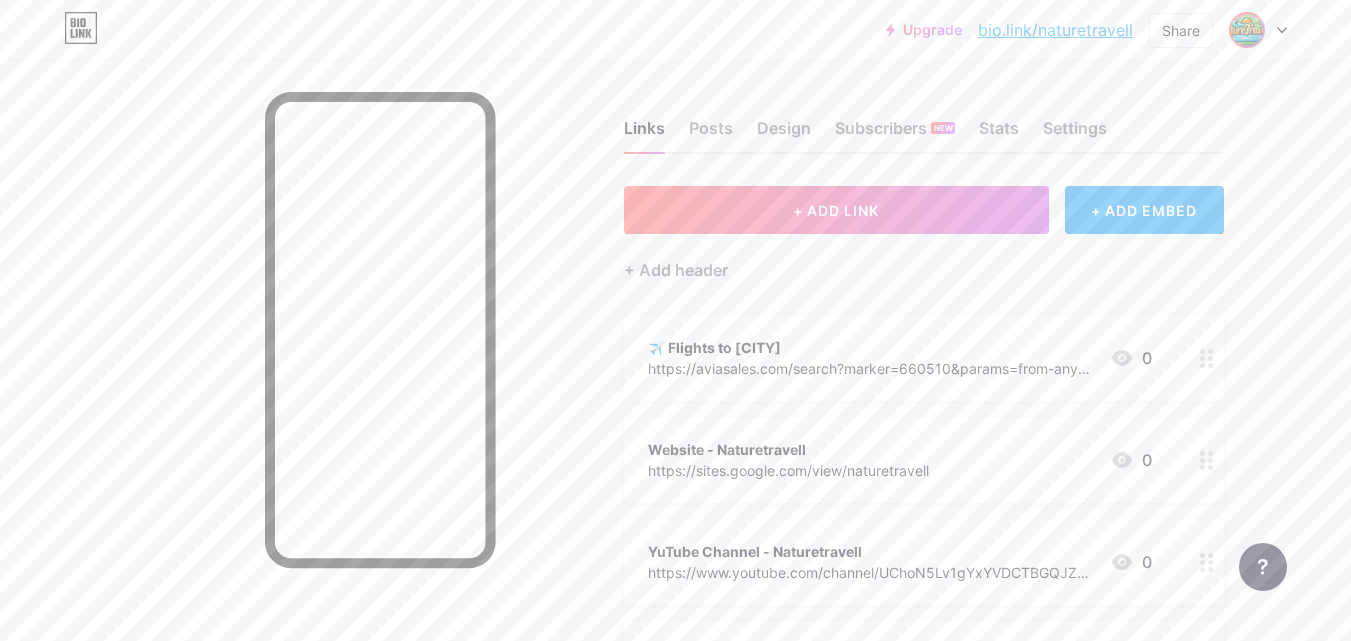 click at bounding box center [1247, 30] 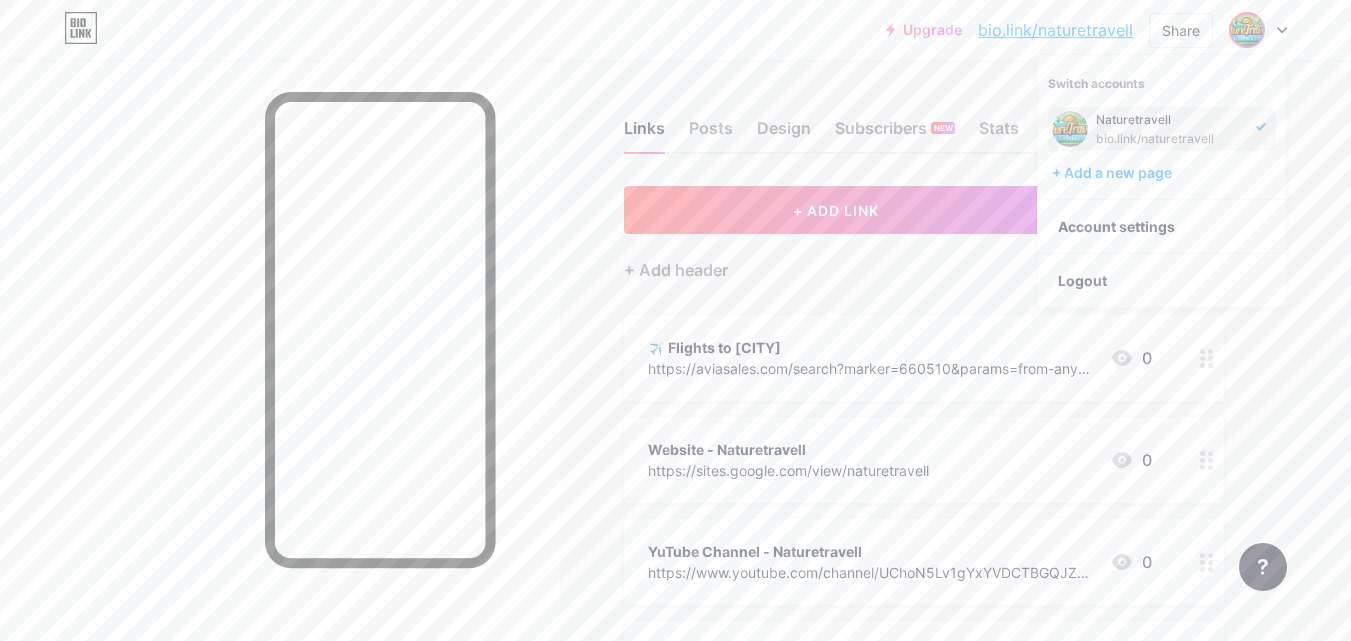 click at bounding box center (1247, 30) 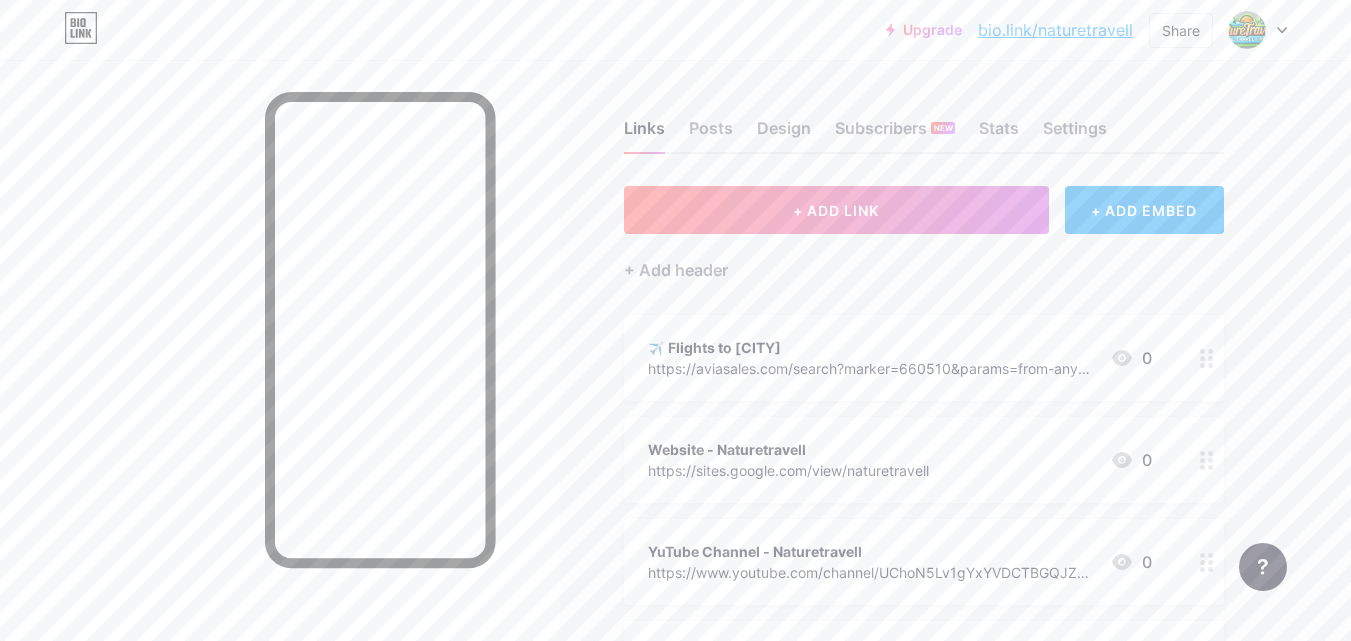 click on "bio.link/naturetravell" at bounding box center [1055, 30] 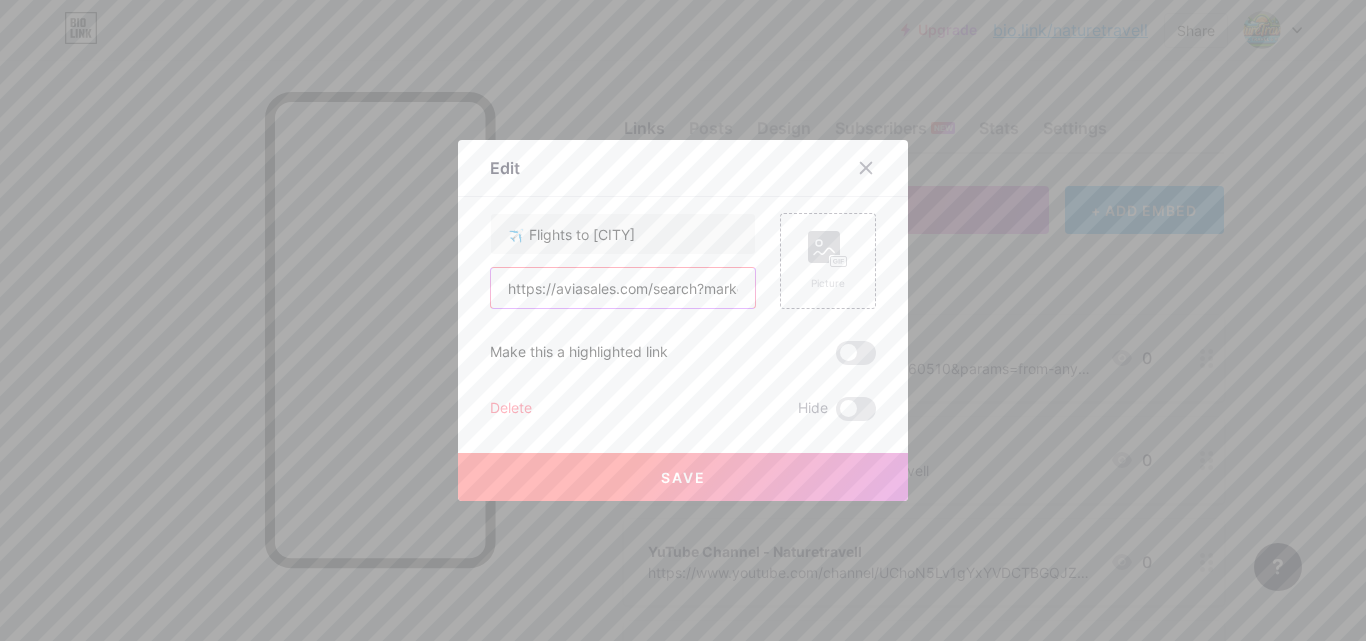 click on "https://aviasales.com/search?marker=660510&params=from-anywhere&to=[CITY]" at bounding box center (623, 288) 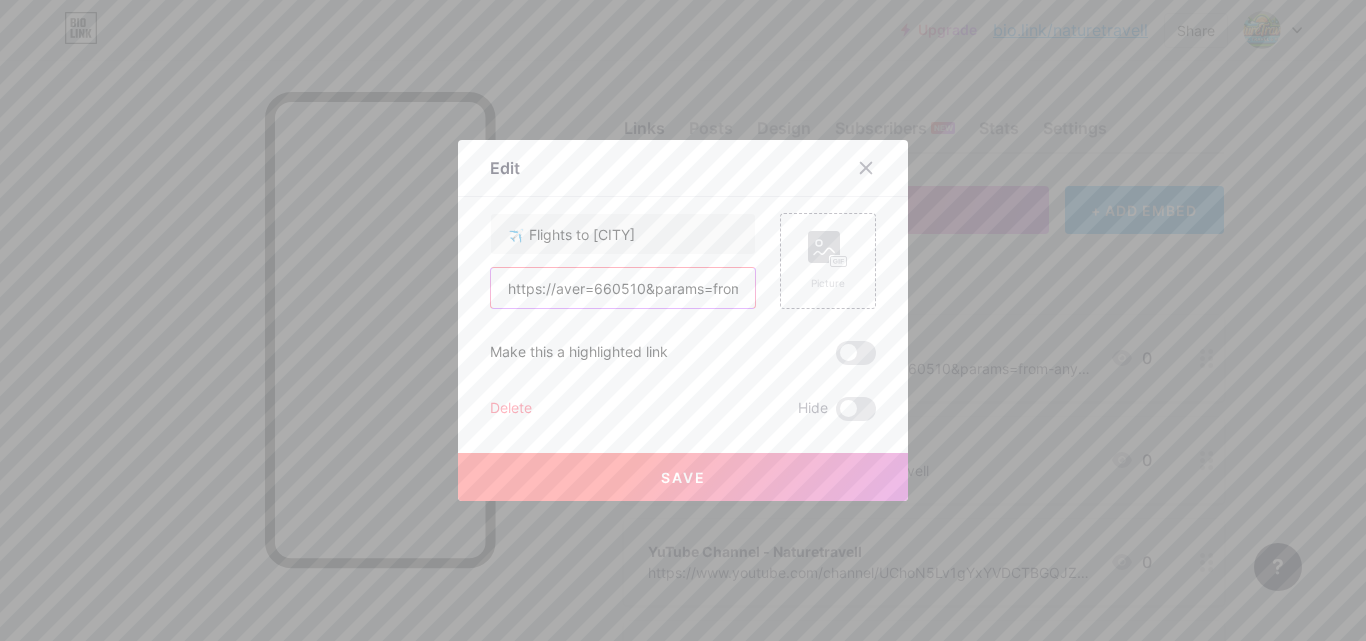 paste on "hotellook.com/?marker=660510&location=[CITY]" 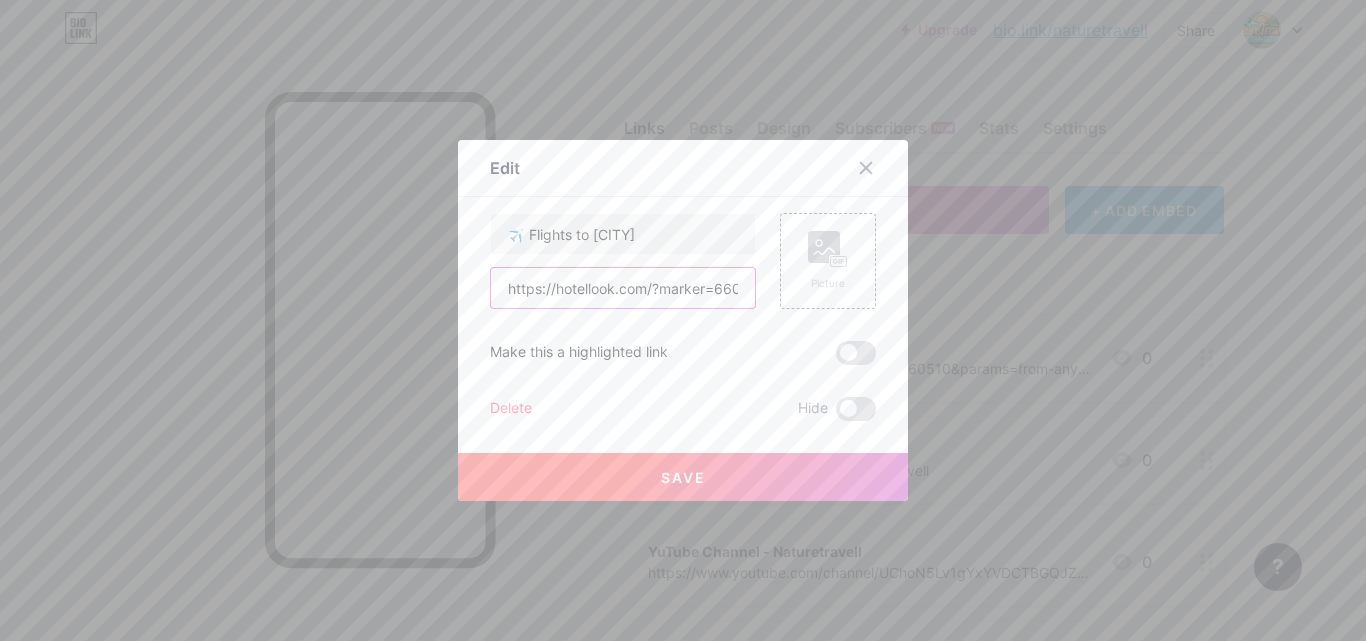 scroll, scrollTop: 0, scrollLeft: 146, axis: horizontal 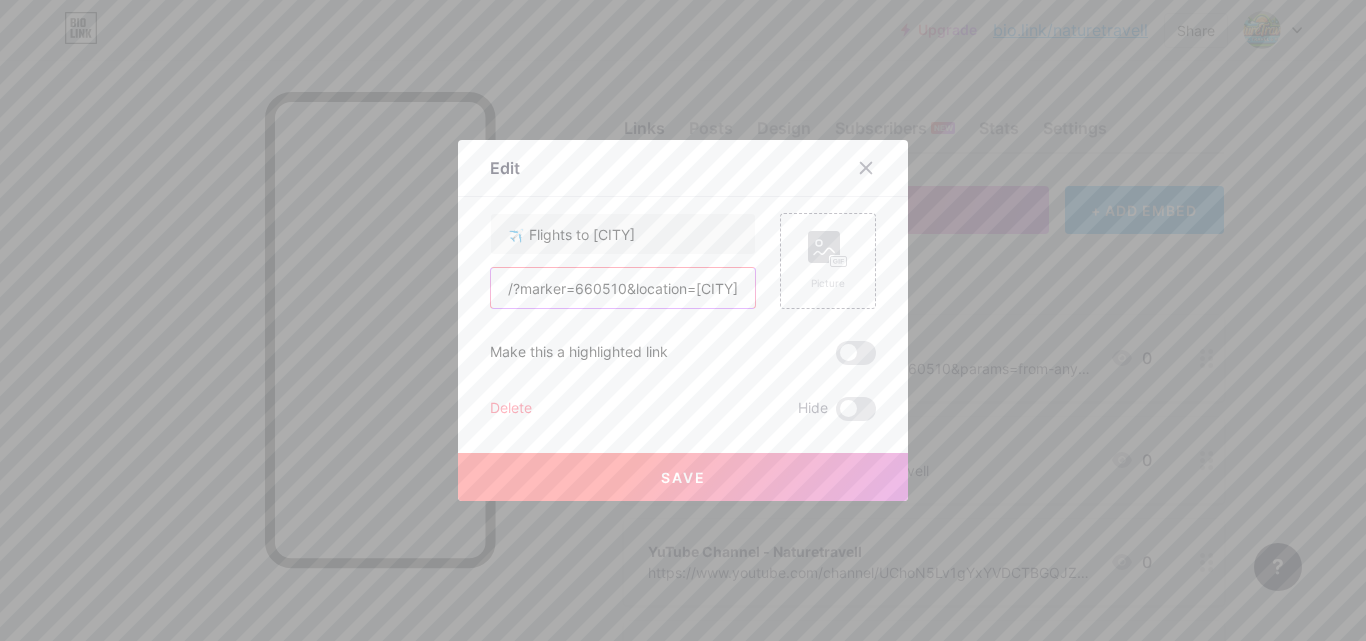 type on "https://hotellook.com/?marker=660510&location=[CITY]" 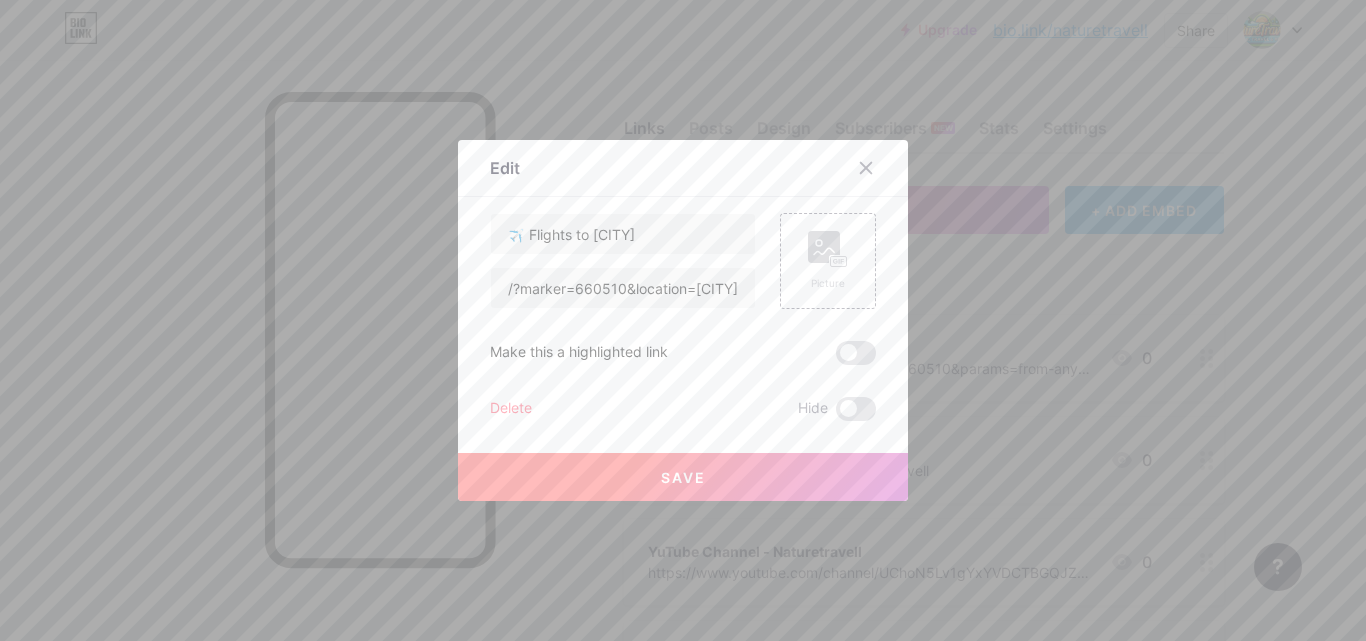 scroll, scrollTop: 0, scrollLeft: 0, axis: both 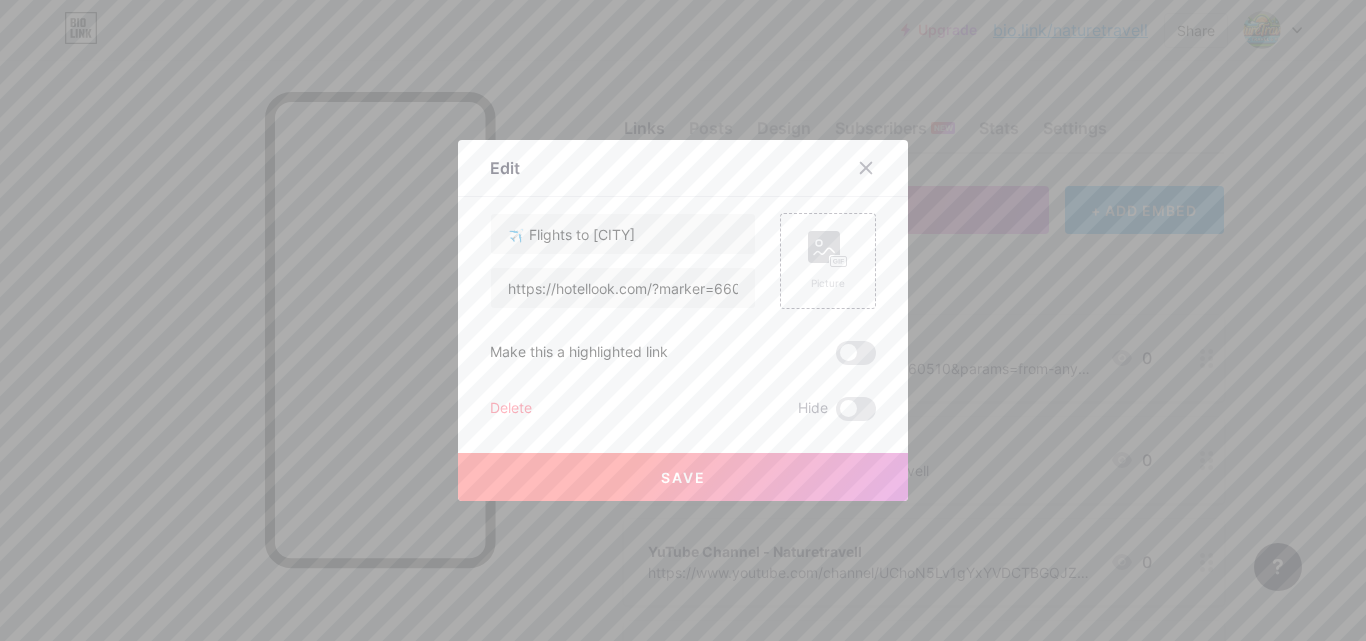 click on "Save" at bounding box center [683, 477] 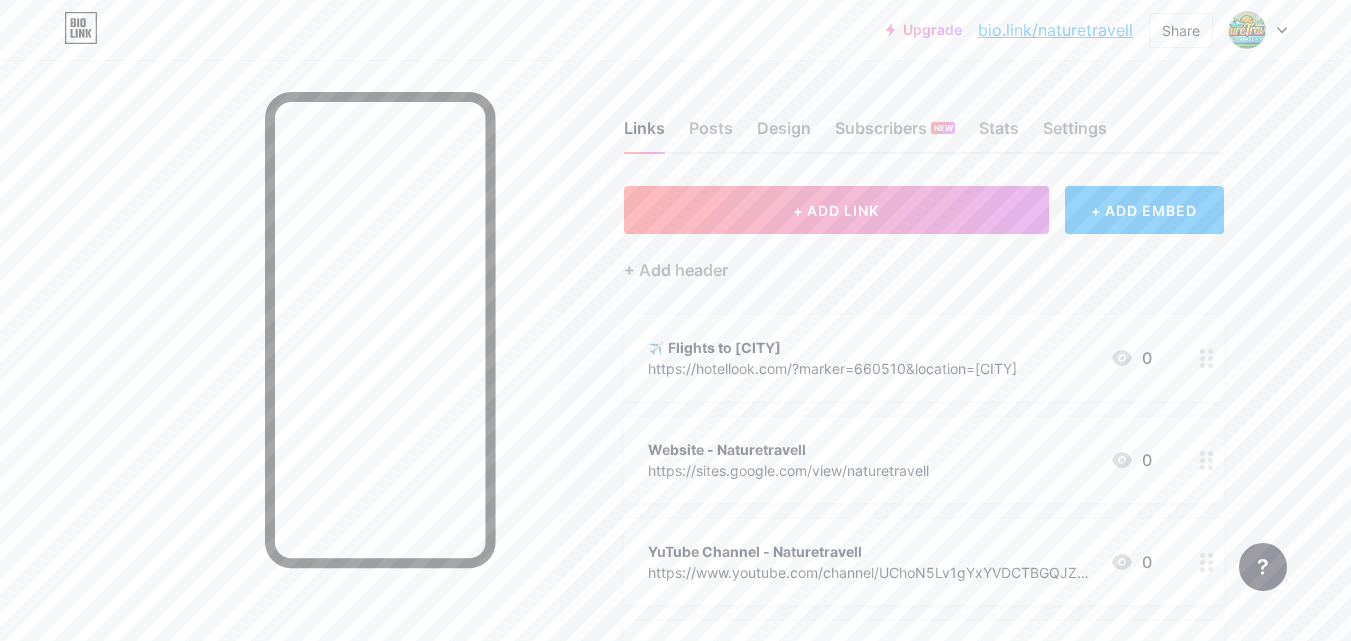 click on "✈️ Flights to [CITY]" at bounding box center (832, 347) 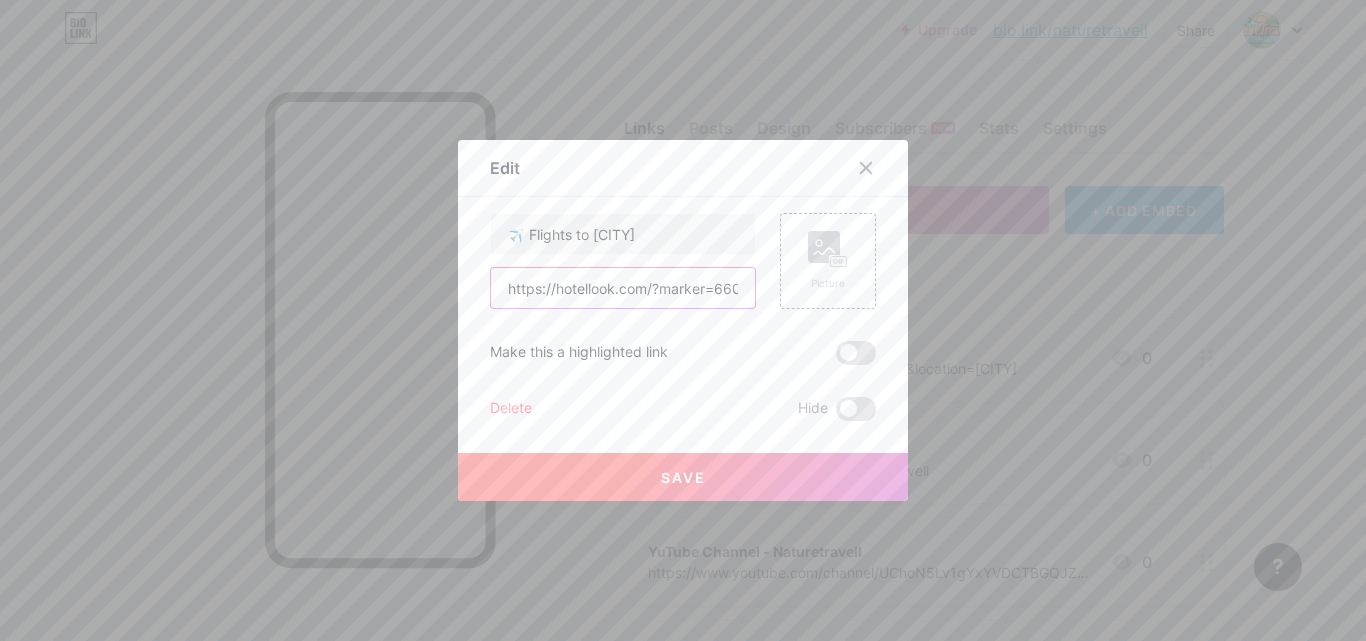 click on "https://hotellook.com/?marker=660510&location=[CITY]" at bounding box center [623, 288] 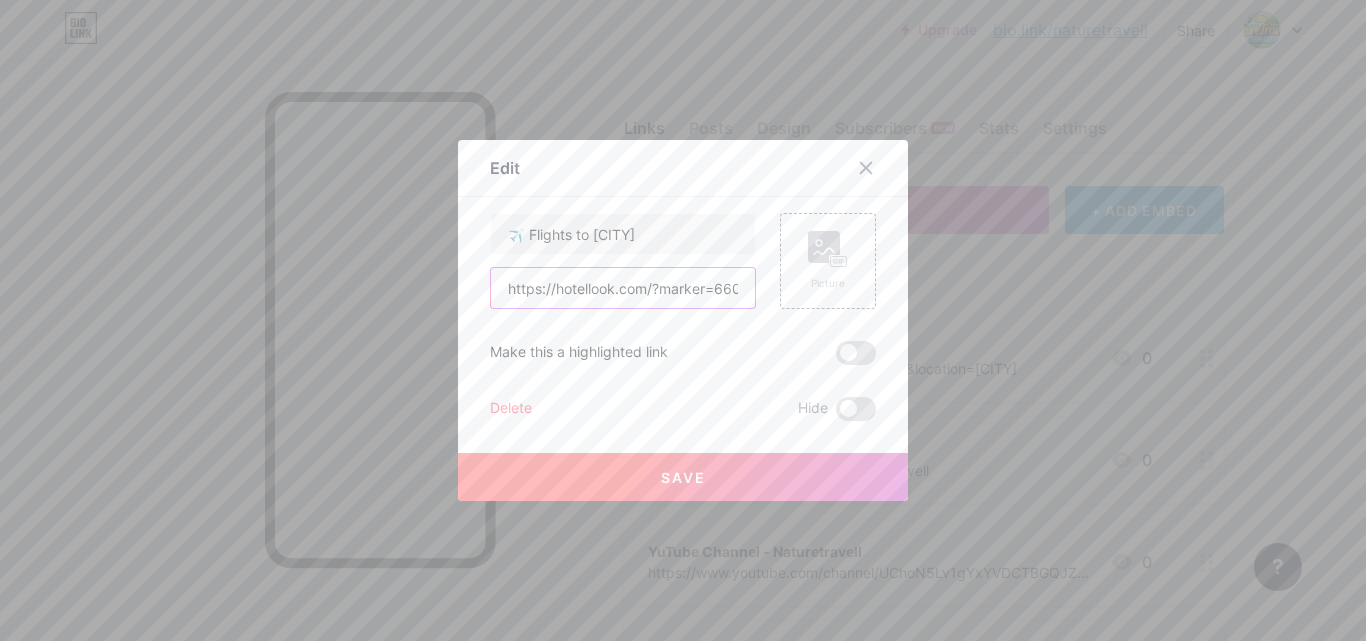 paste on "aviasales.com/?marker=YOUR_MARKER&origin=XXX&destination=YYY&locale=en" 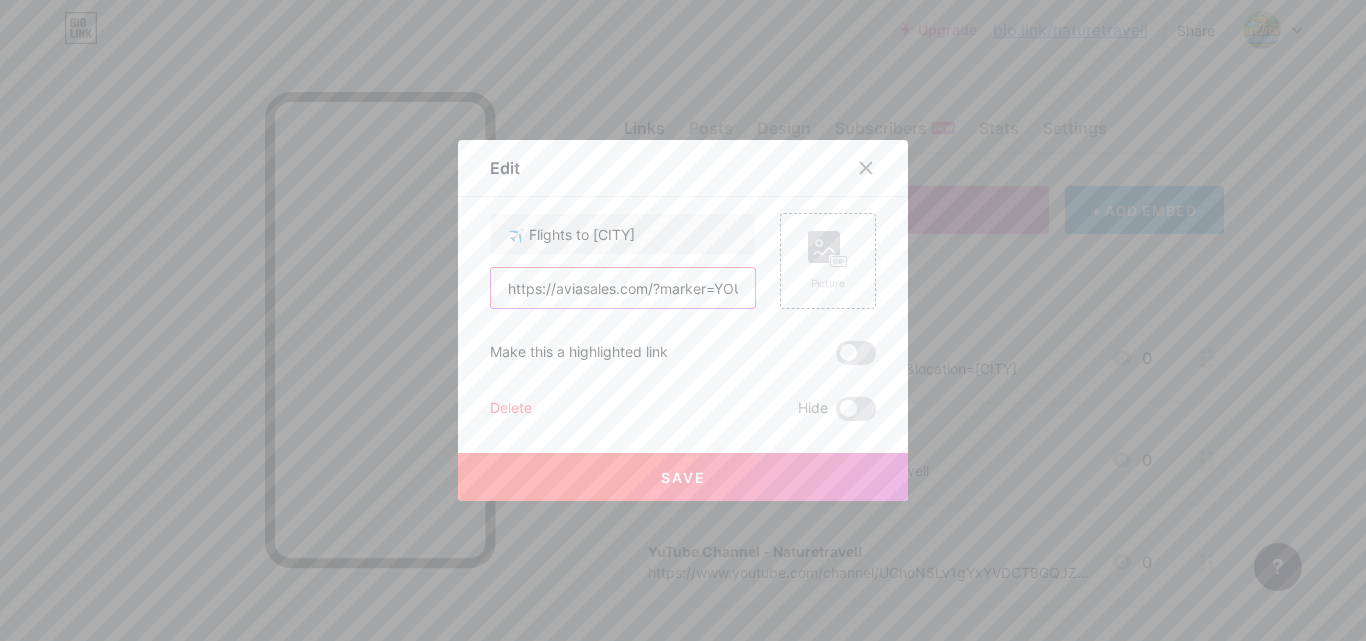 scroll, scrollTop: 0, scrollLeft: 352, axis: horizontal 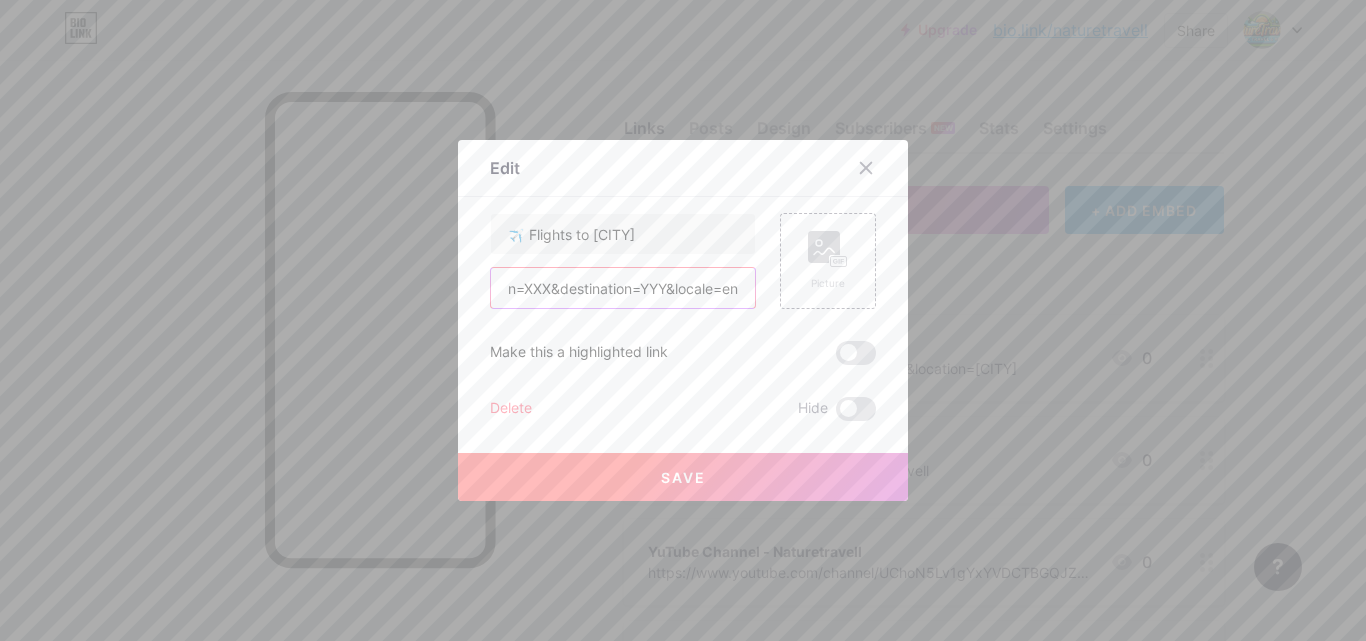 type on "https://aviasales.com/?marker=YOUR_MARKER&origin=XXX&destination=YYY&locale=en" 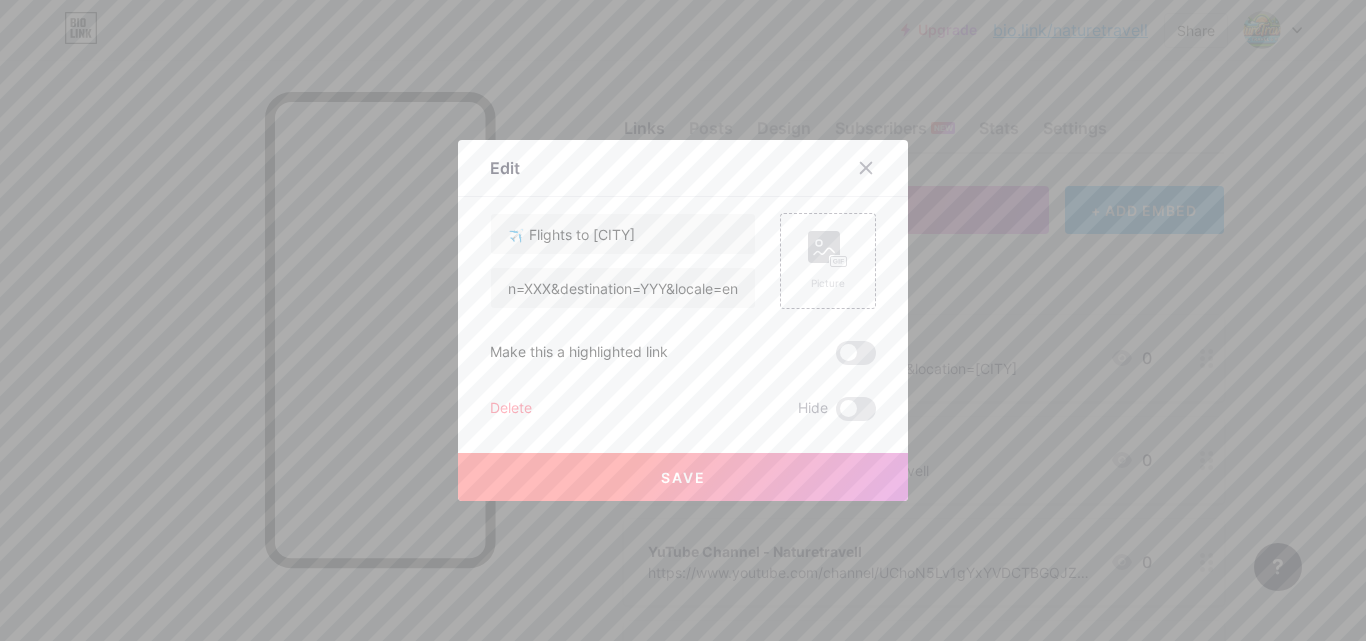 scroll, scrollTop: 0, scrollLeft: 0, axis: both 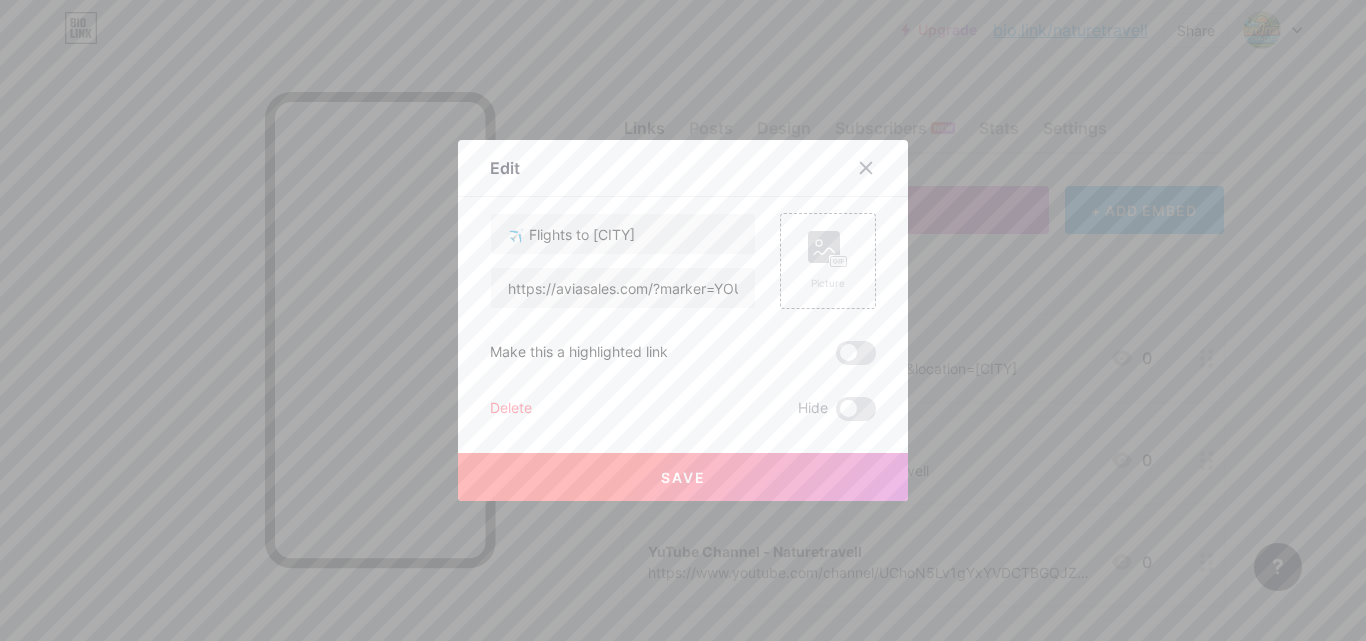 click on "Save" at bounding box center [683, 477] 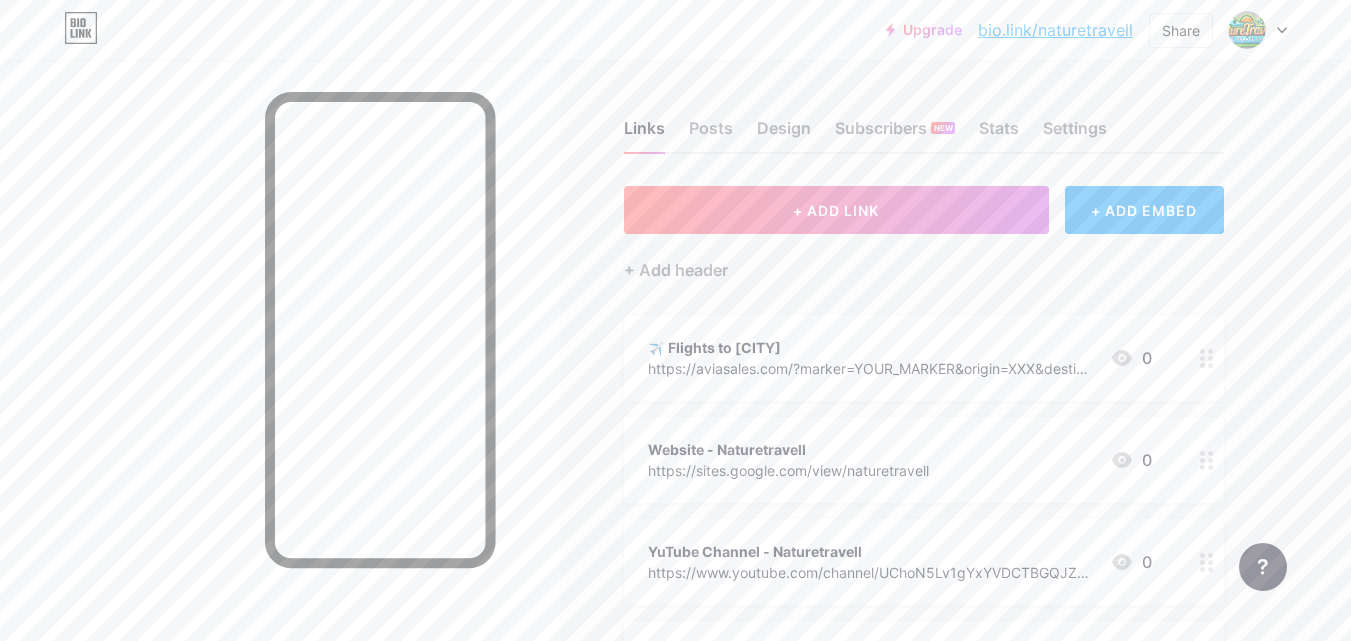click on "✈️ Flights to [CITY]" at bounding box center [871, 347] 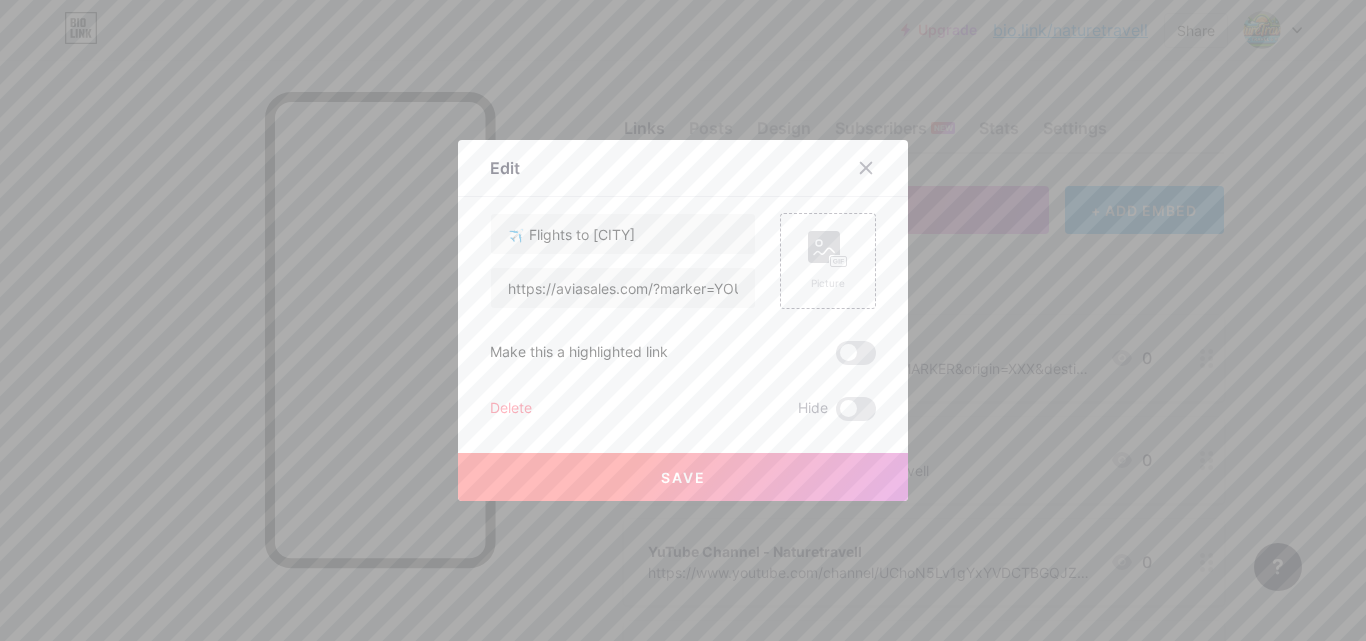click on "Make this a highlighted link" at bounding box center (683, 353) 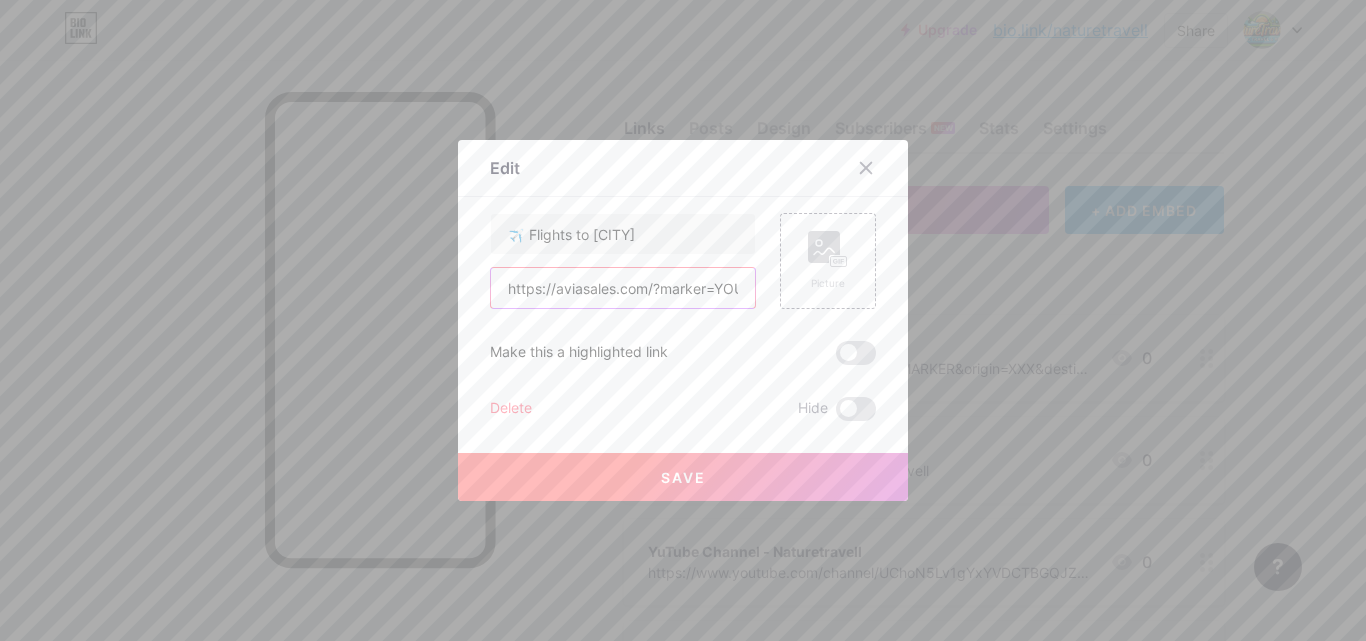 click on "https://aviasales.com/?marker=YOUR_MARKER&origin=XXX&destination=YYY&locale=en" at bounding box center [623, 288] 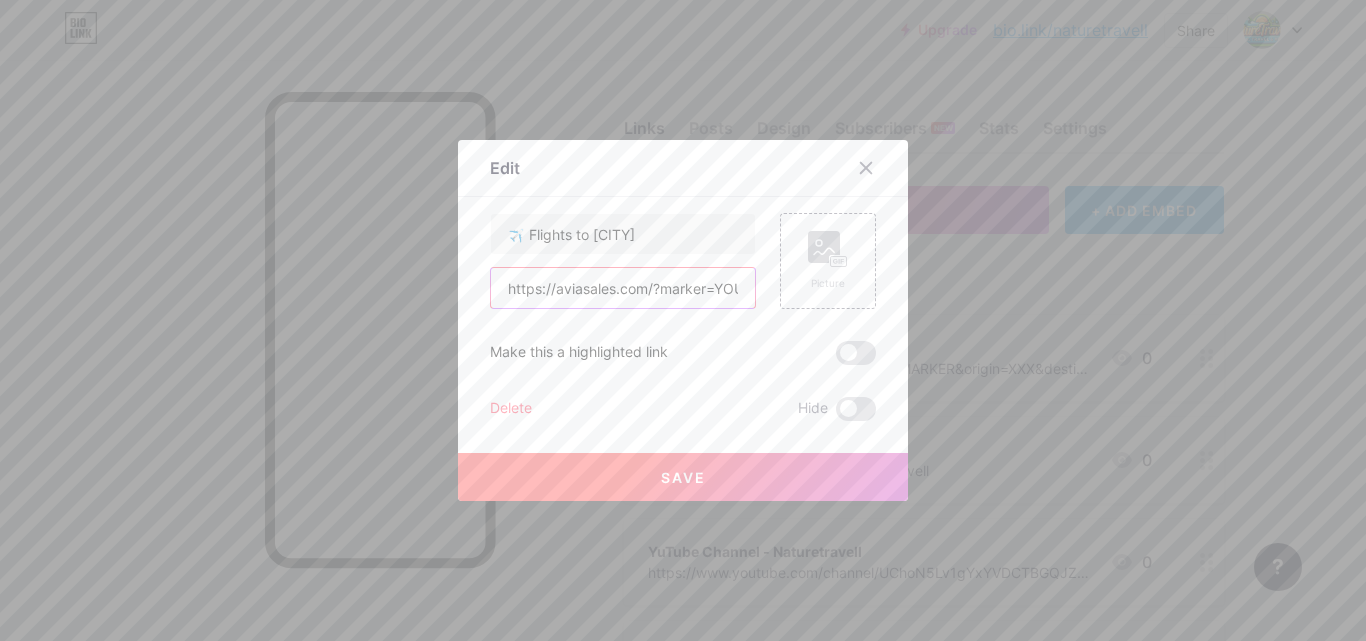 paste on "660510&origin=[AIRPORT]&destination=[AIRPORT]" 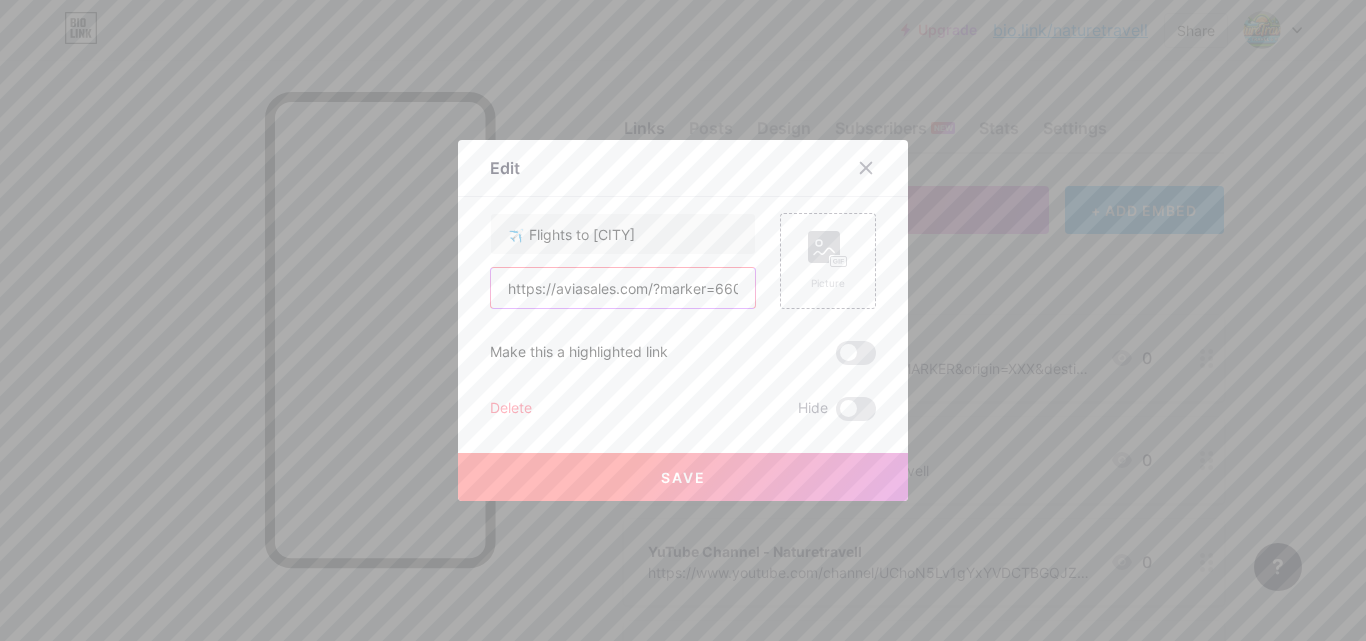 scroll, scrollTop: 0, scrollLeft: 310, axis: horizontal 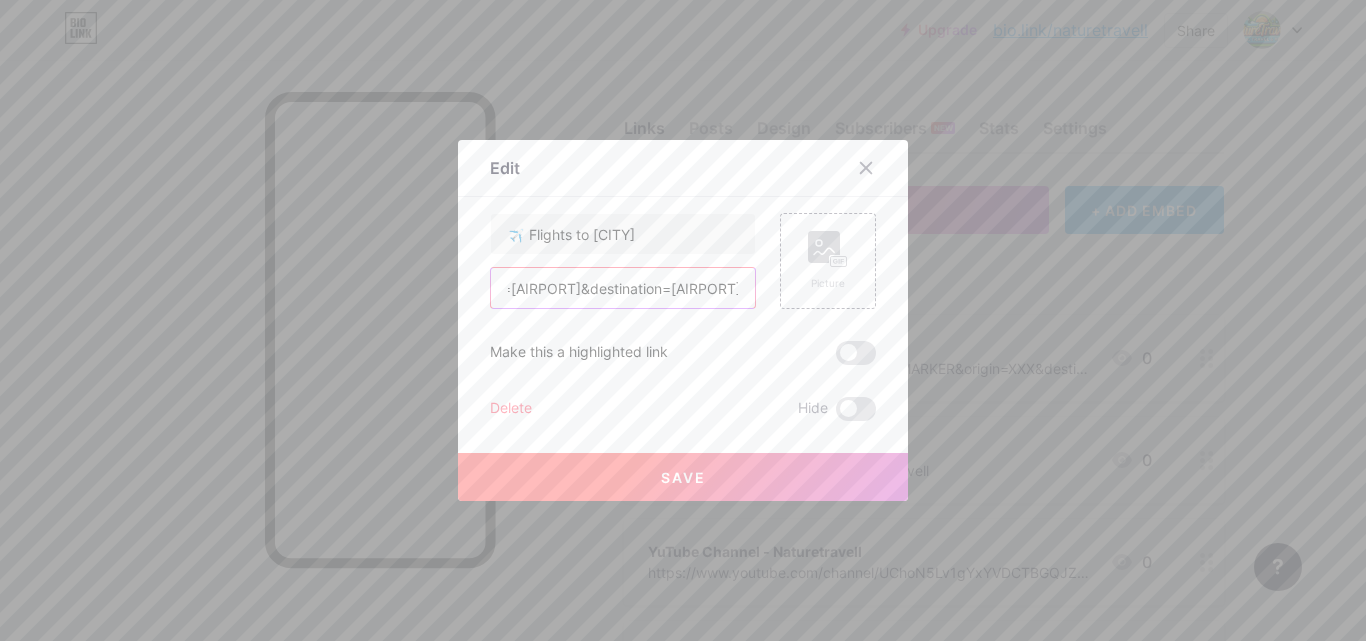 type on "https://aviasales.com/?marker=660510&origin=[AIRPORT]&destination=[AIRPORT]&locale=en" 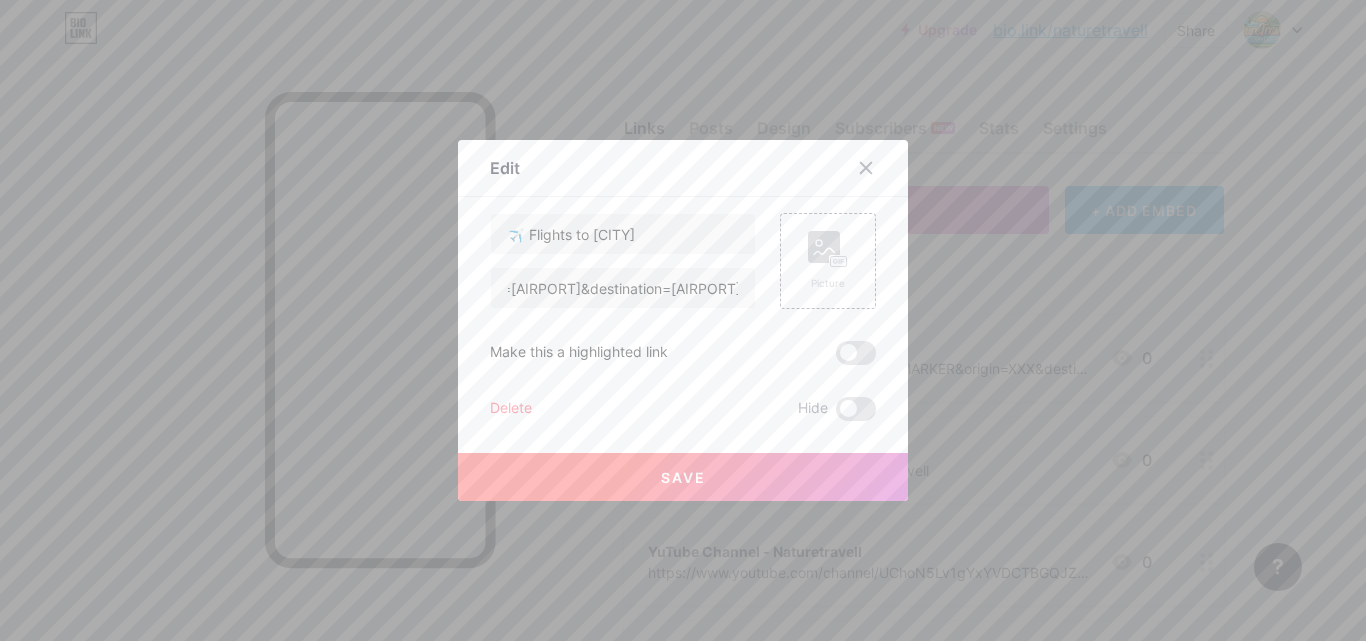 scroll, scrollTop: 0, scrollLeft: 0, axis: both 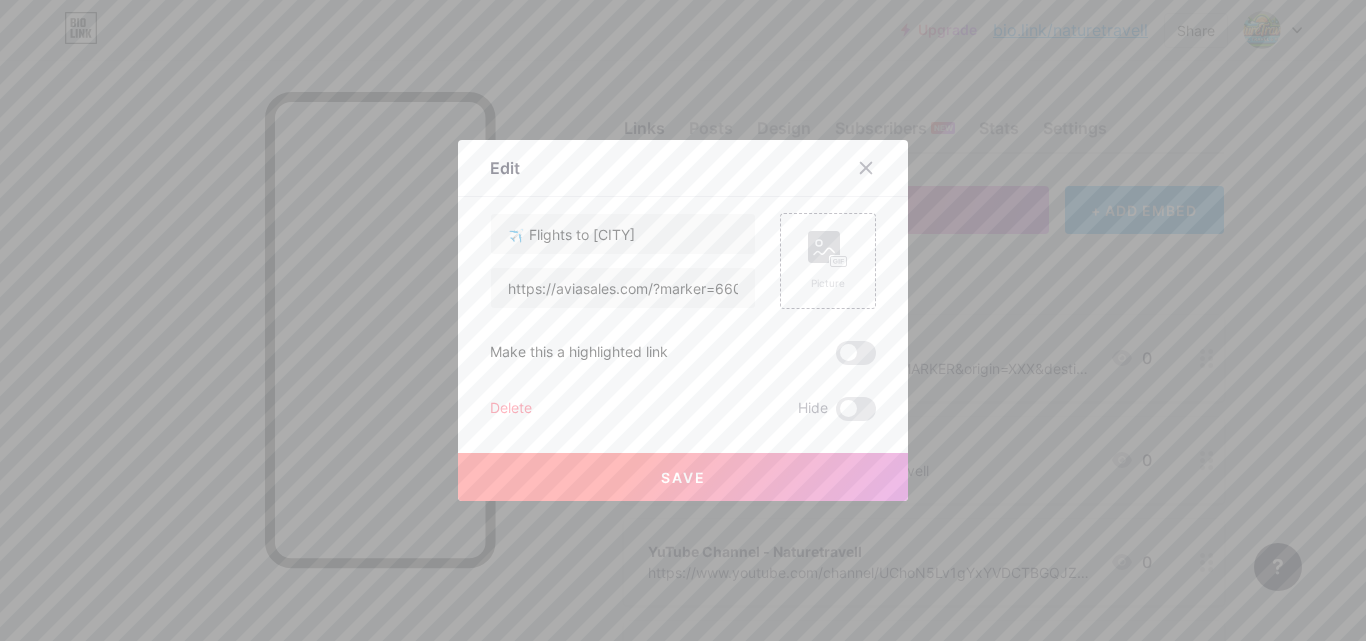 click on "Save" at bounding box center (683, 477) 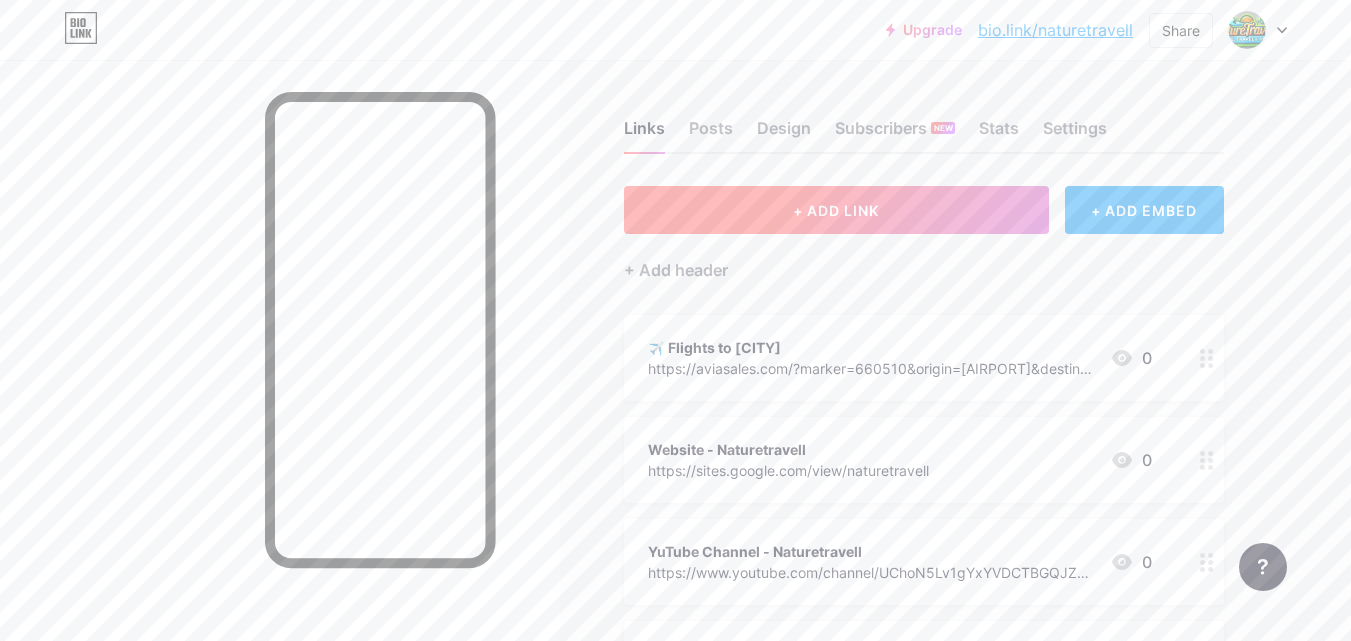 click on "+ ADD LINK" at bounding box center (836, 210) 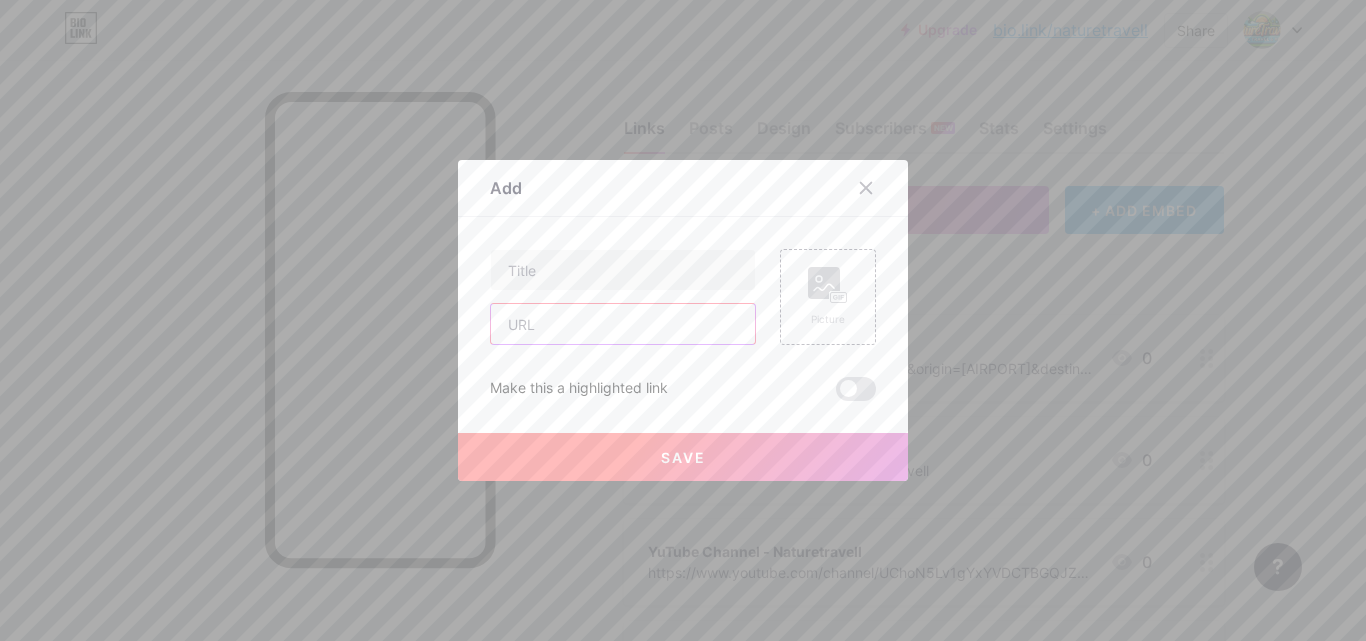 click at bounding box center [623, 324] 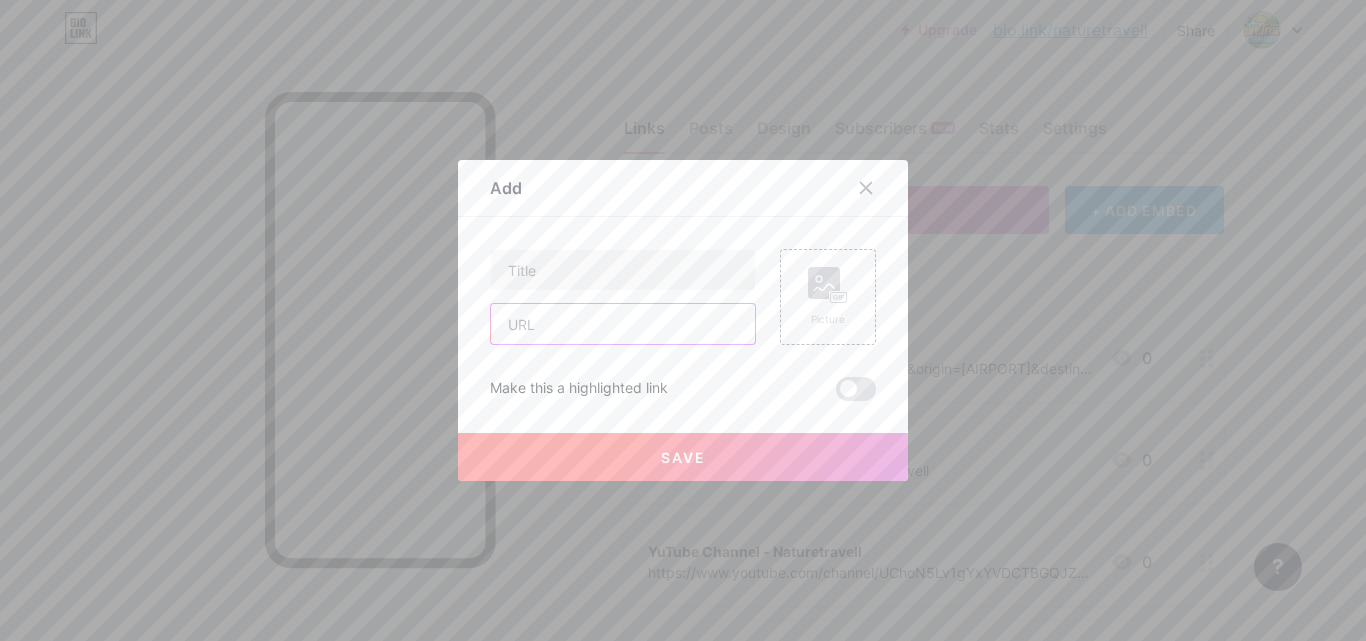 paste on "https://aviasales.com/?marker=660510&origin=[AIRPORT]&destination=[AIRPORT]&locale=en" 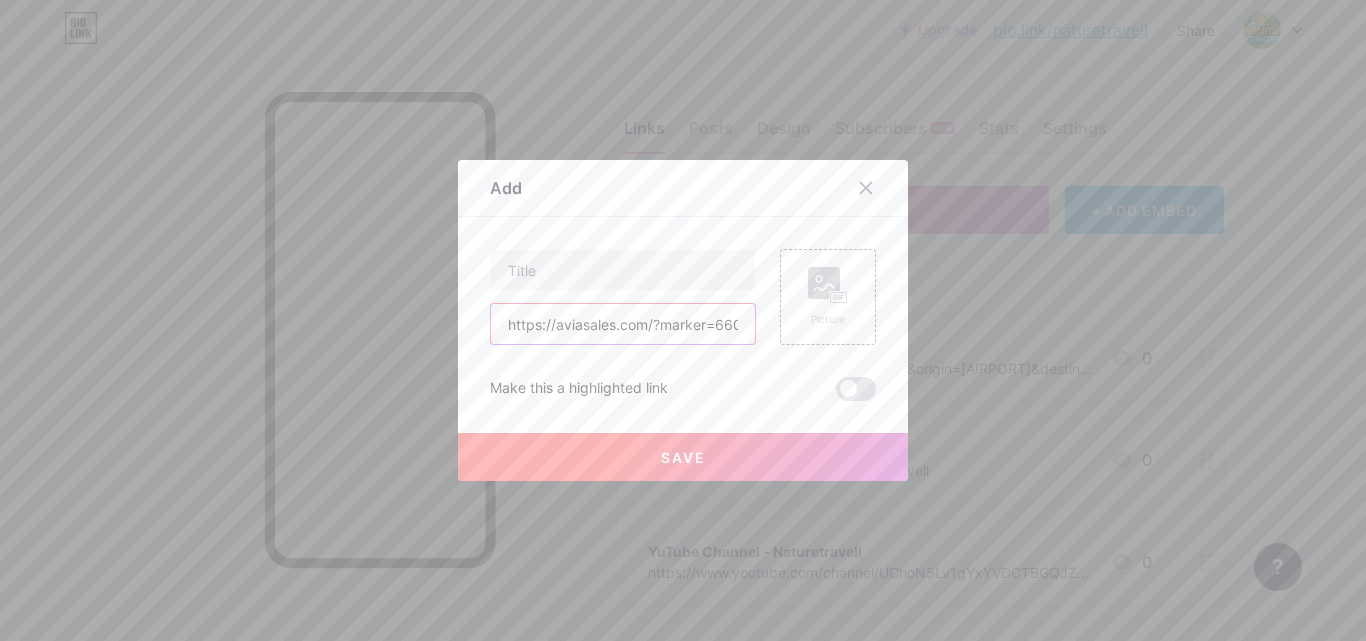 scroll, scrollTop: 0, scrollLeft: 307, axis: horizontal 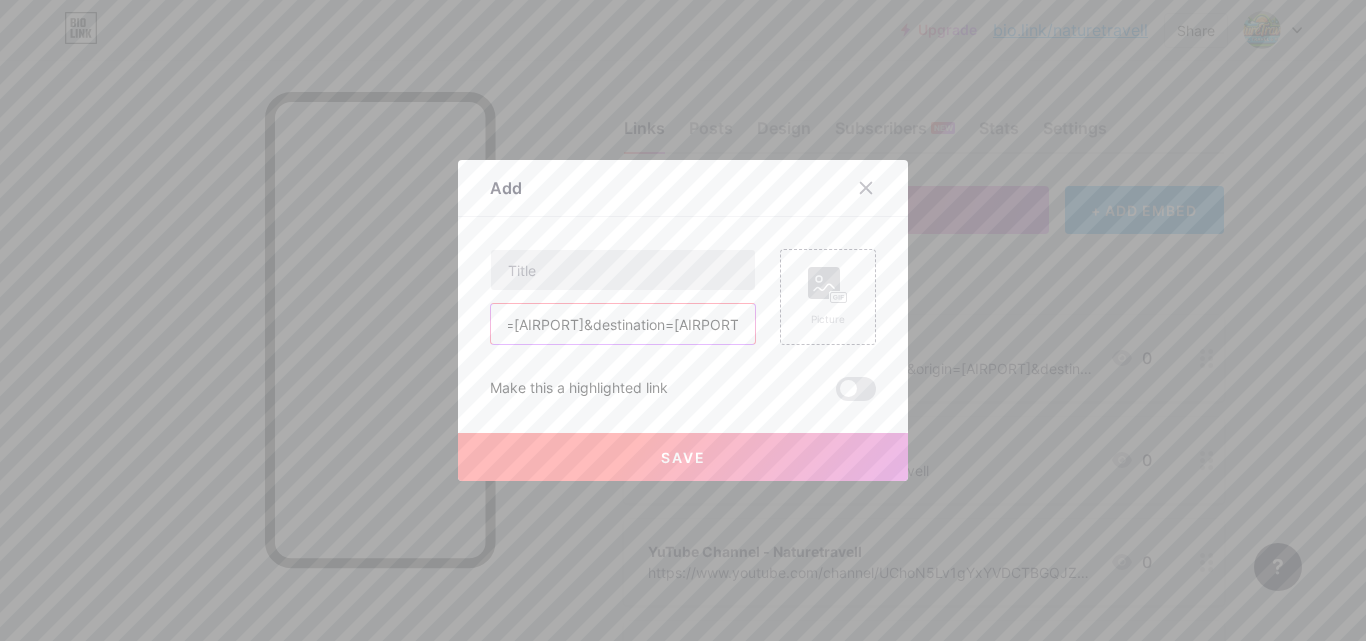 type on "https://aviasales.com/?marker=660510&origin=[AIRPORT]&destination=[AIRPORT]&locale=en" 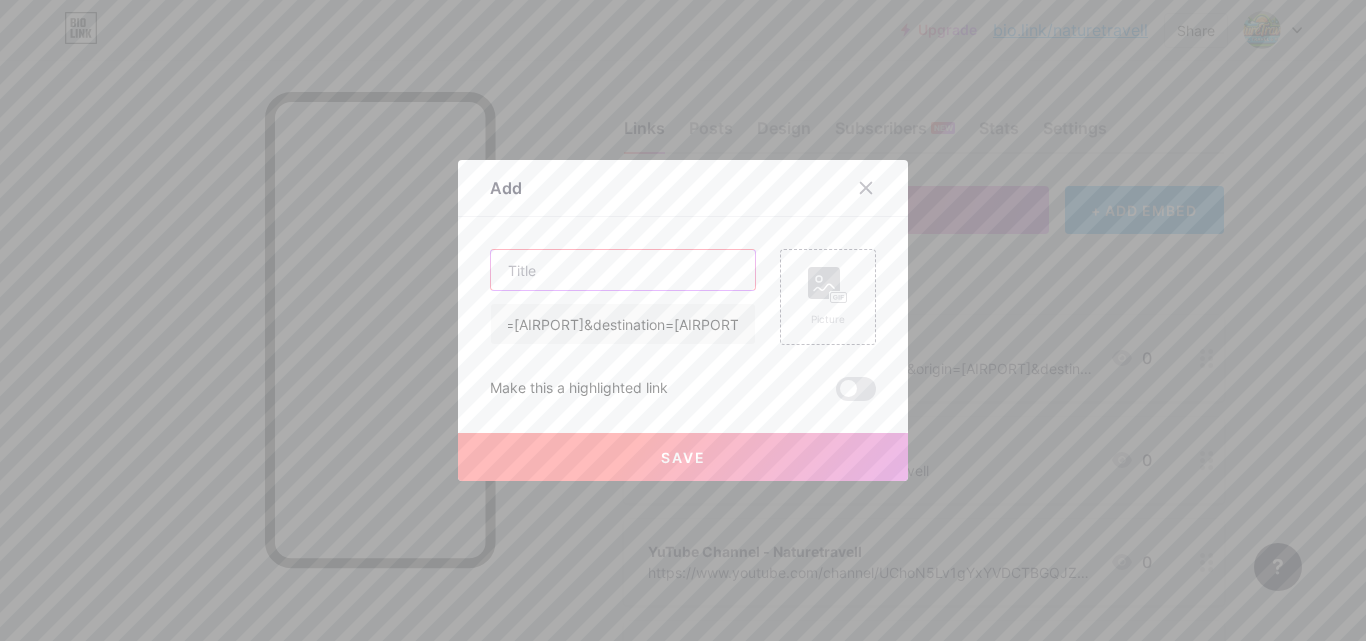 scroll, scrollTop: 0, scrollLeft: 0, axis: both 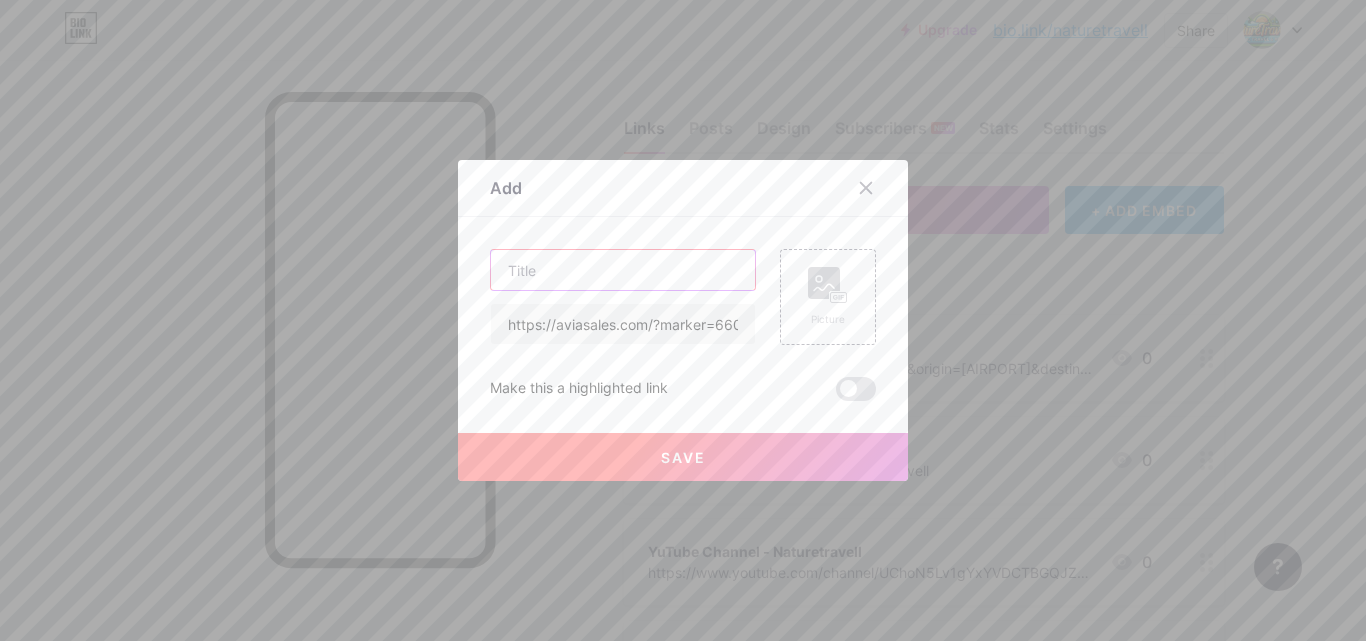click at bounding box center (623, 270) 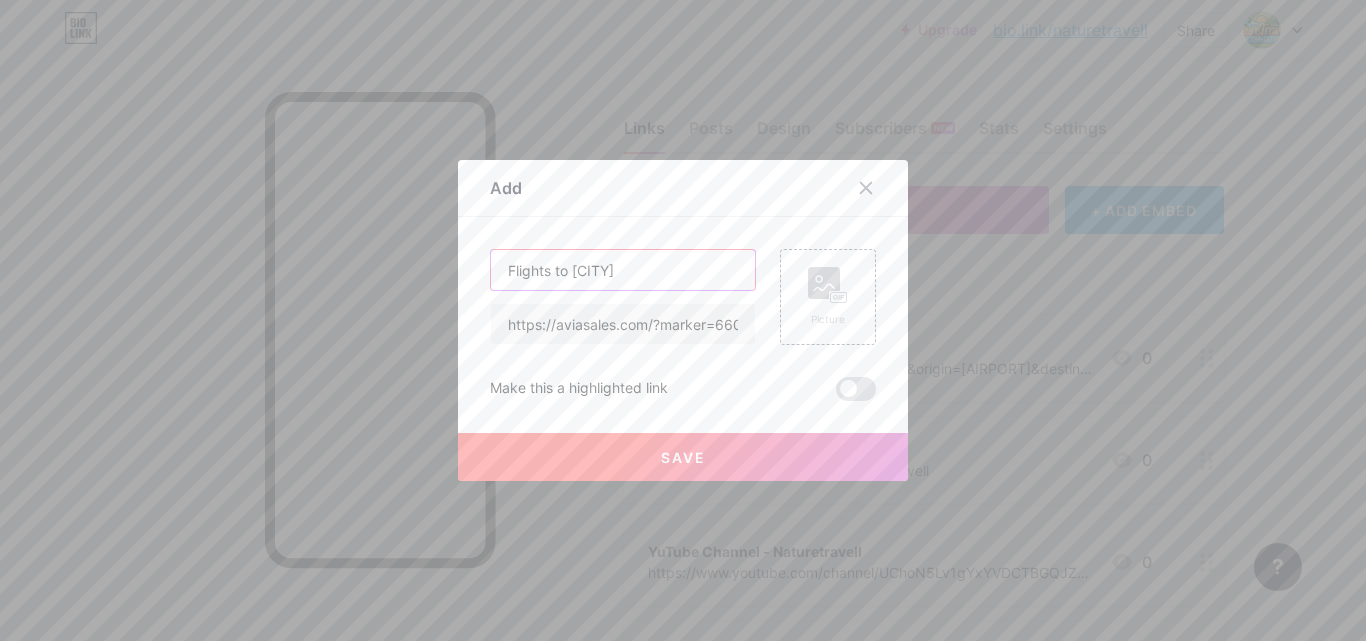 type on "Flights to [CITY]" 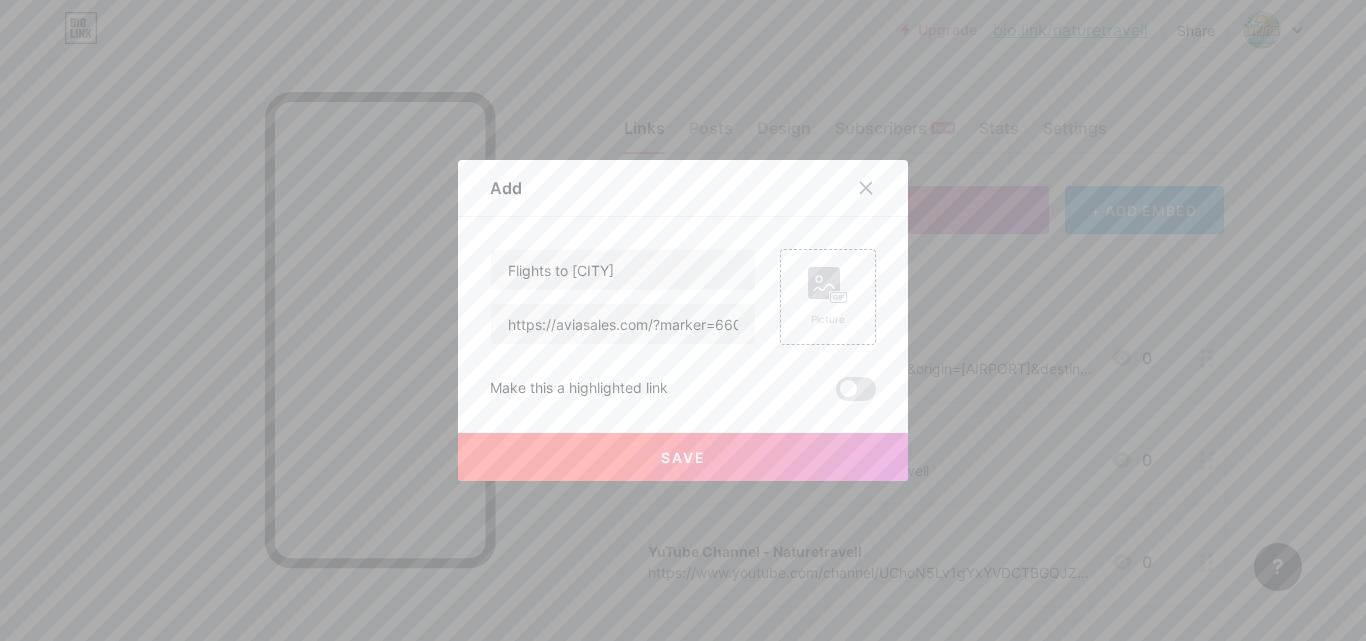 click on "Save" at bounding box center (683, 457) 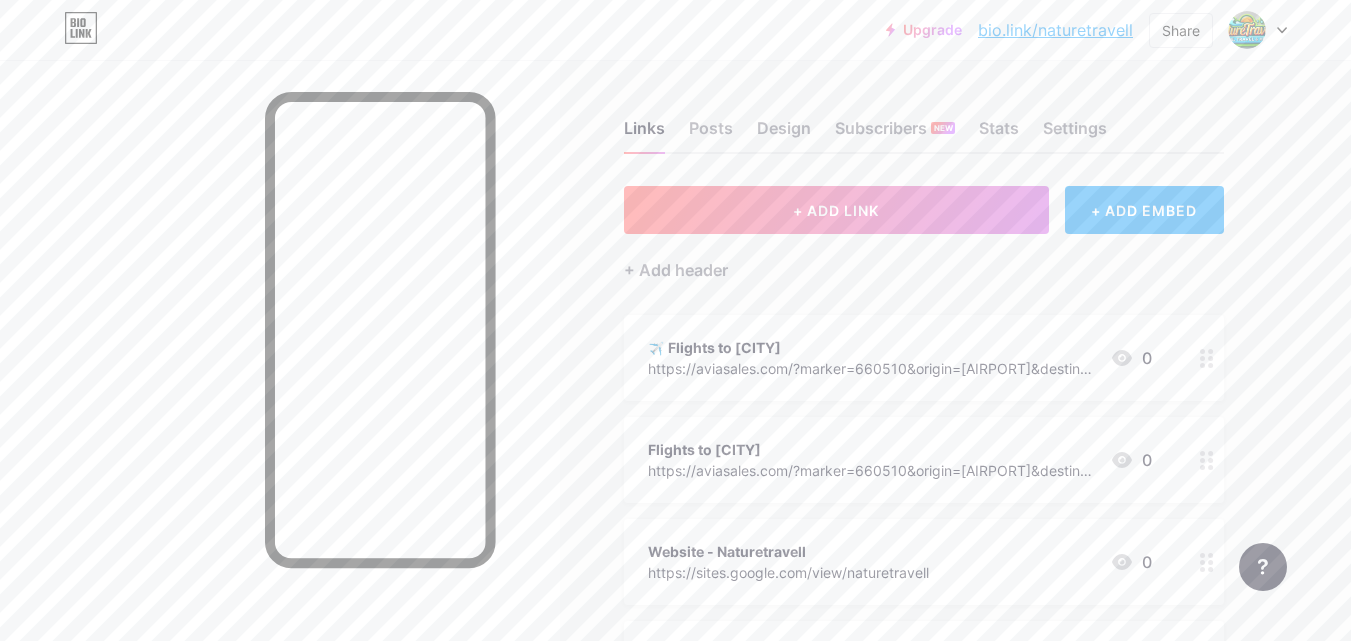 click on "✈️ Flights to [CITY]" at bounding box center (871, 347) 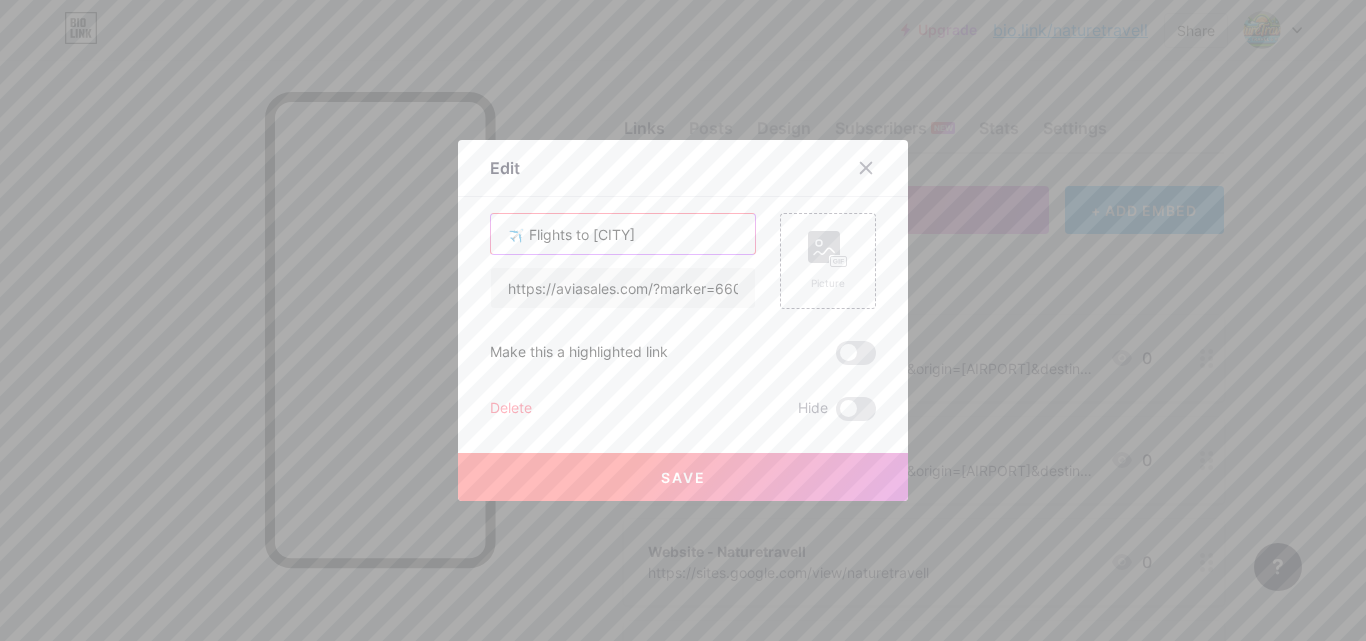 click on "✈️ Flights to [CITY]" at bounding box center (623, 234) 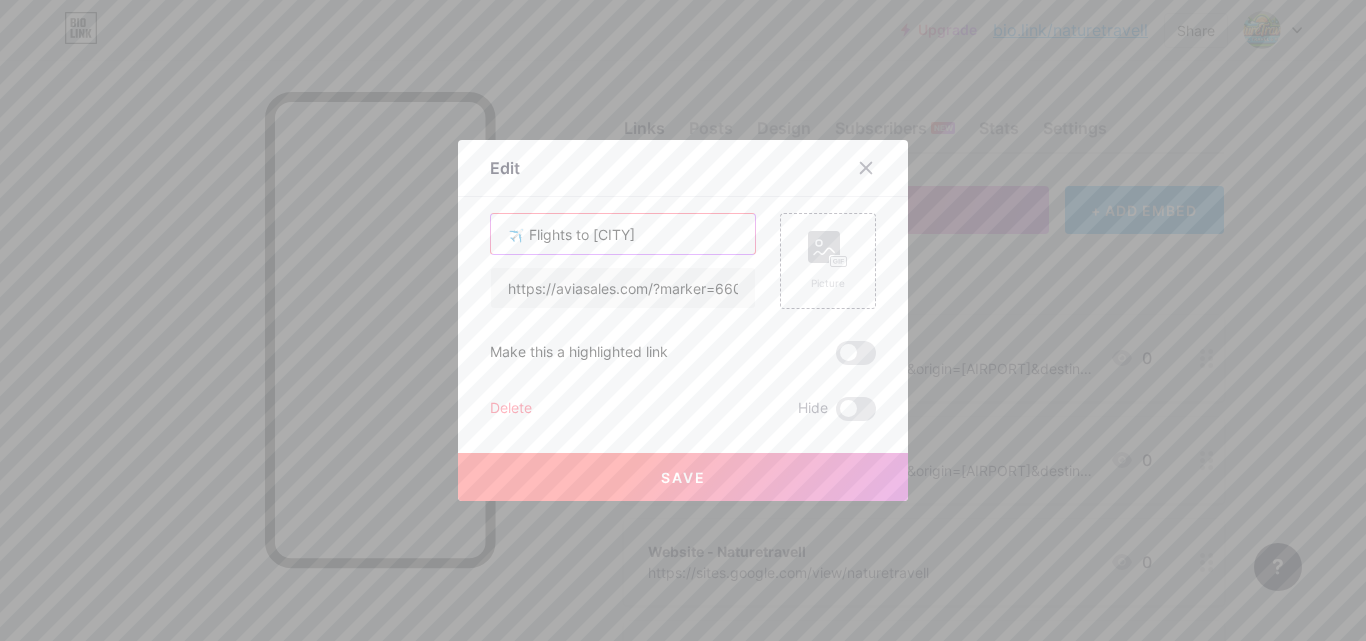 type on "✈️ Flights to [CITY]" 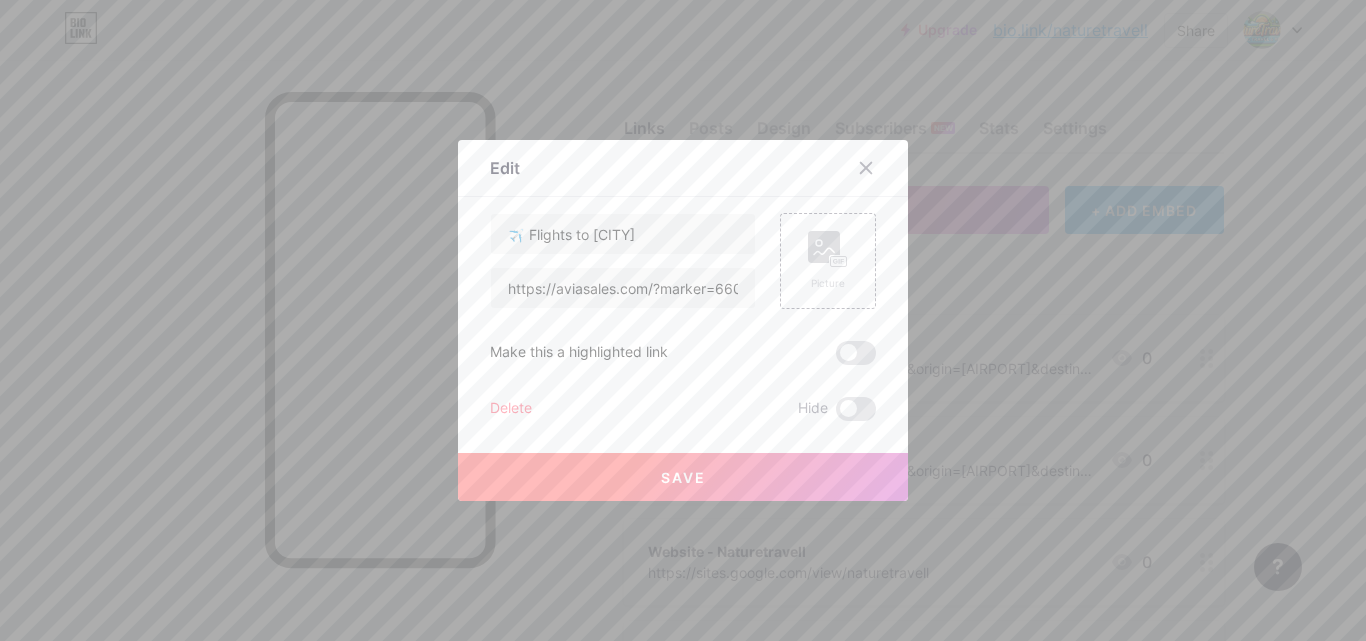 click on "Save" at bounding box center [683, 477] 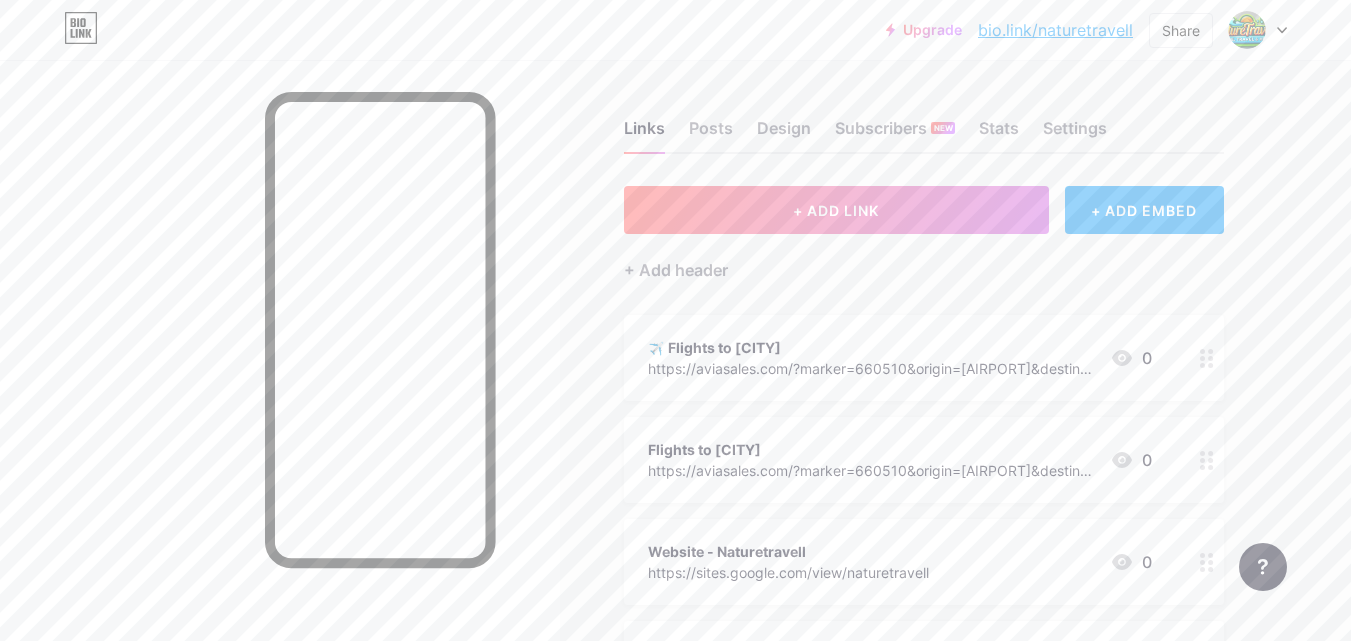click 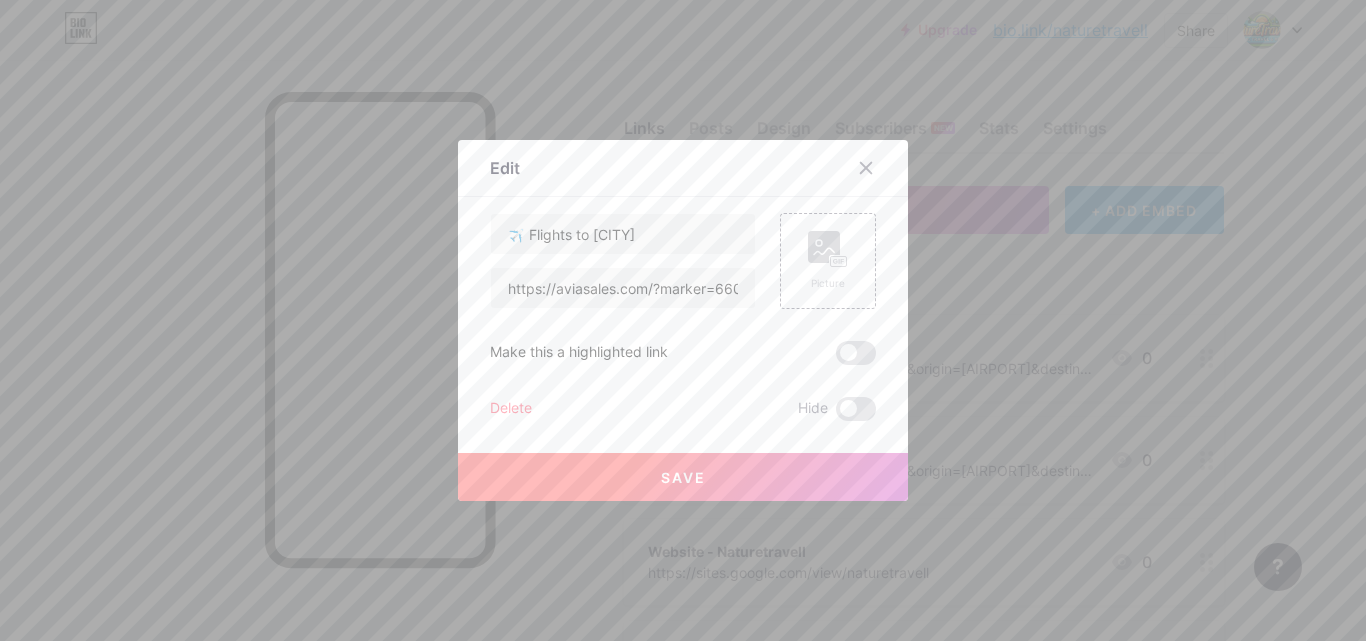 click on "Delete" at bounding box center [511, 409] 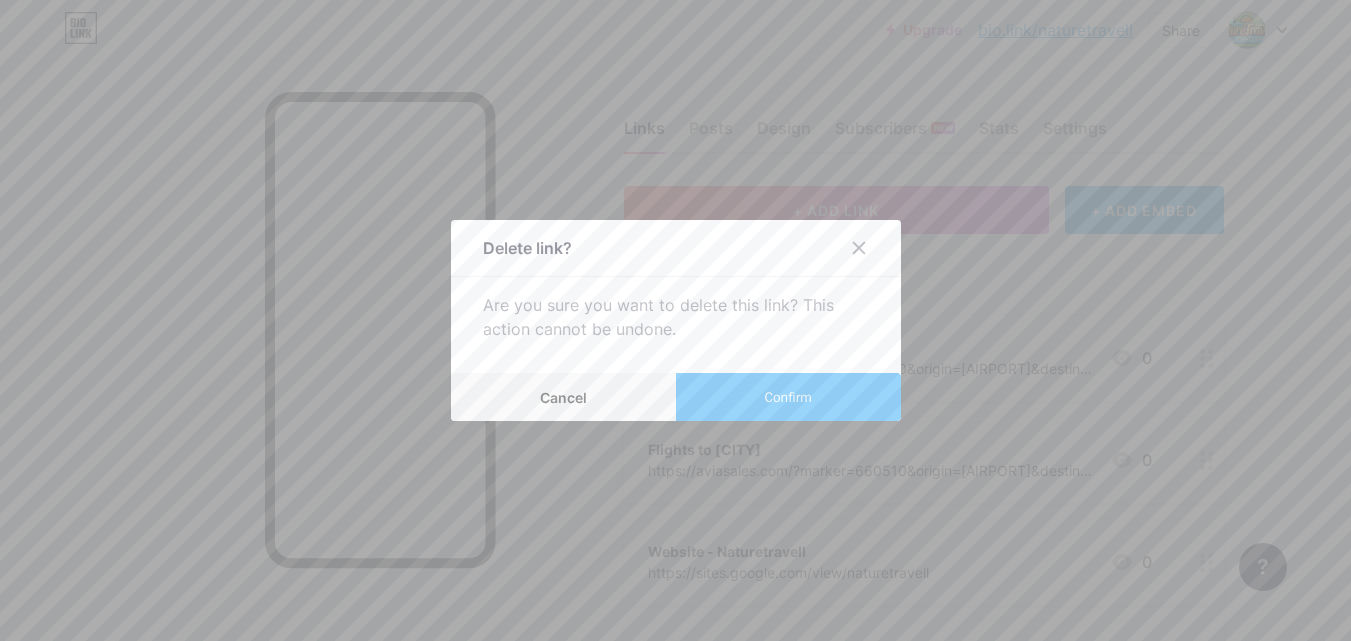 click on "Confirm" at bounding box center (788, 397) 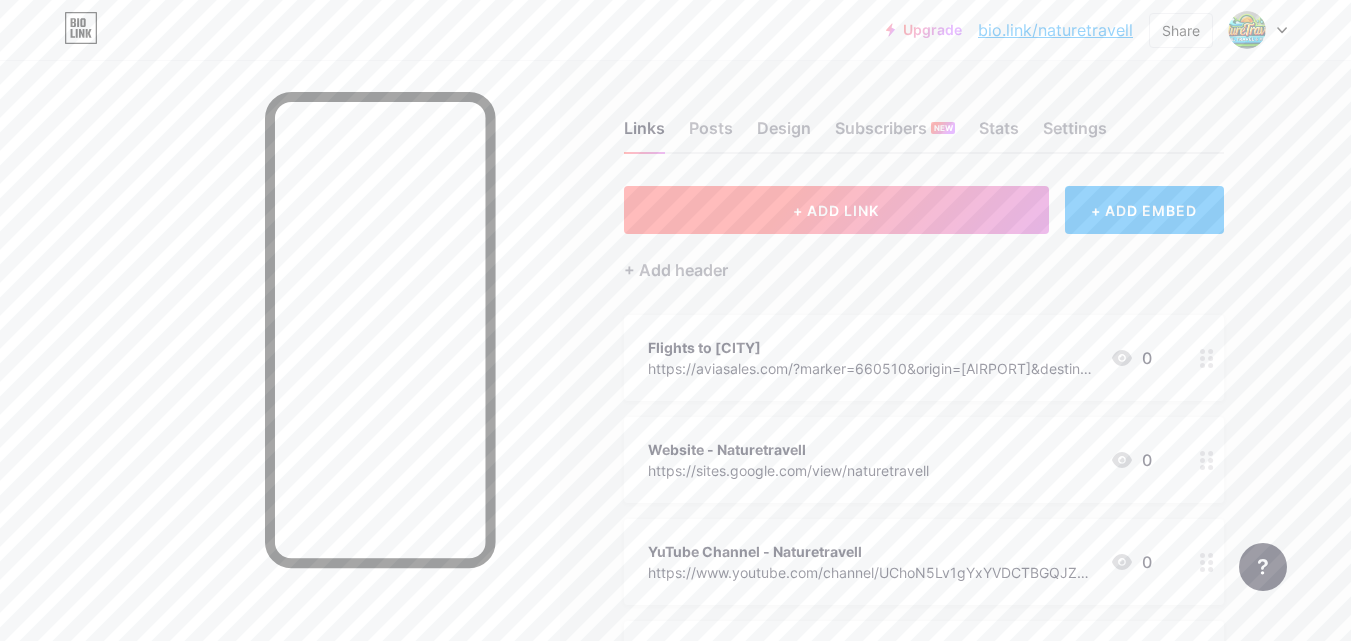 click on "+ ADD LINK" at bounding box center [836, 210] 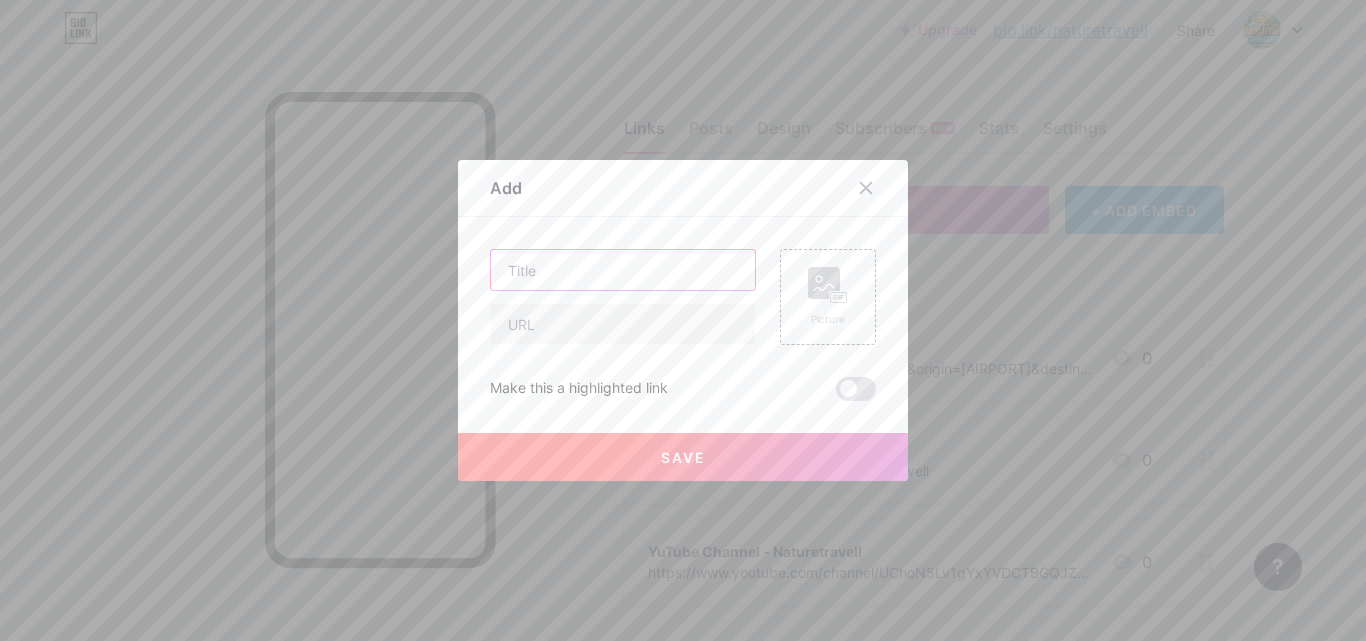 click at bounding box center (623, 270) 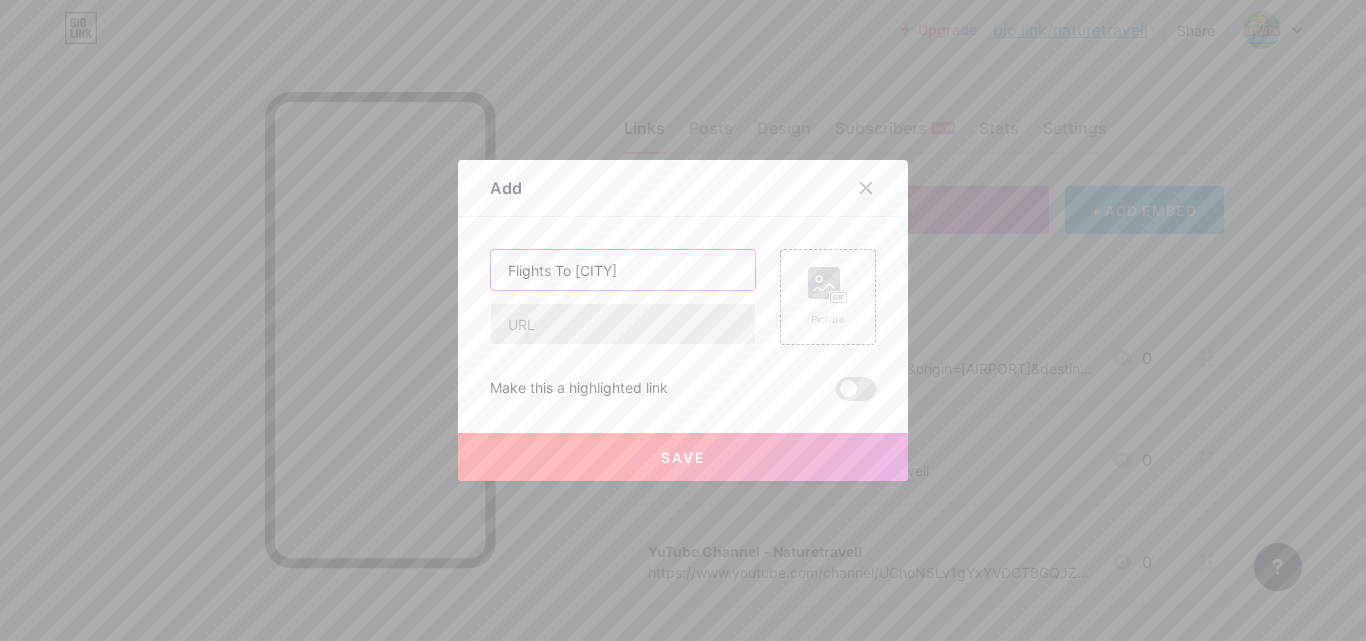 type on "Flights To [CITY]" 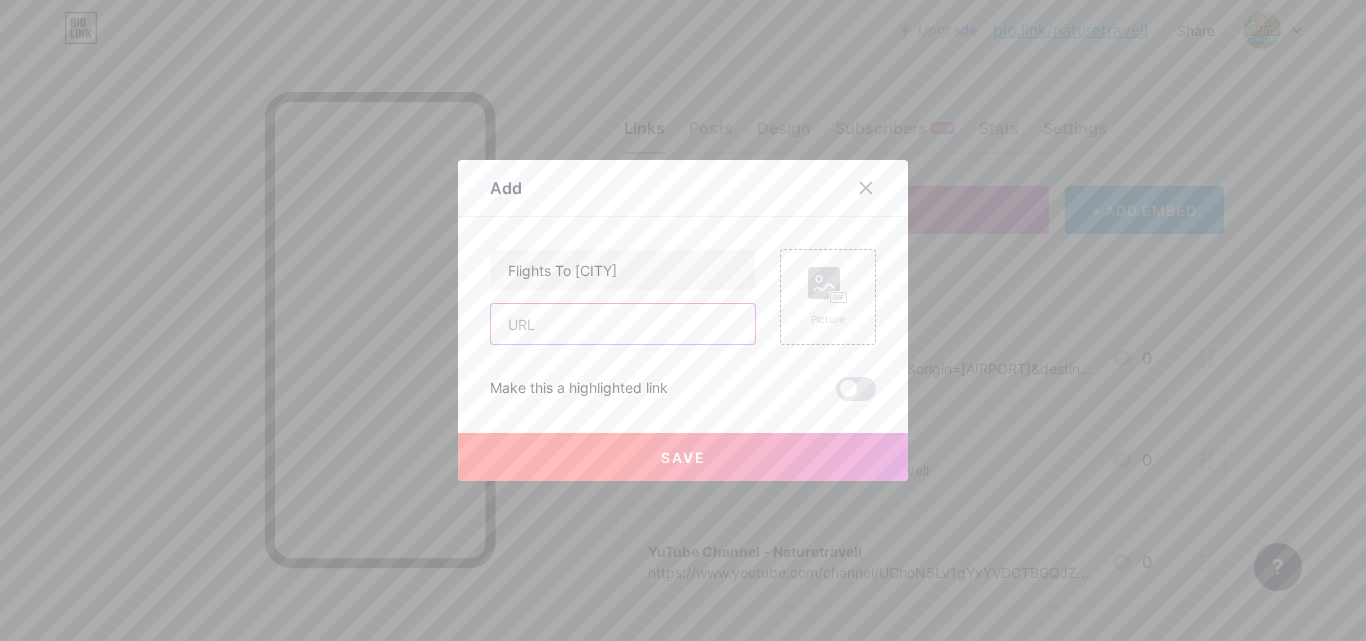 click at bounding box center (623, 324) 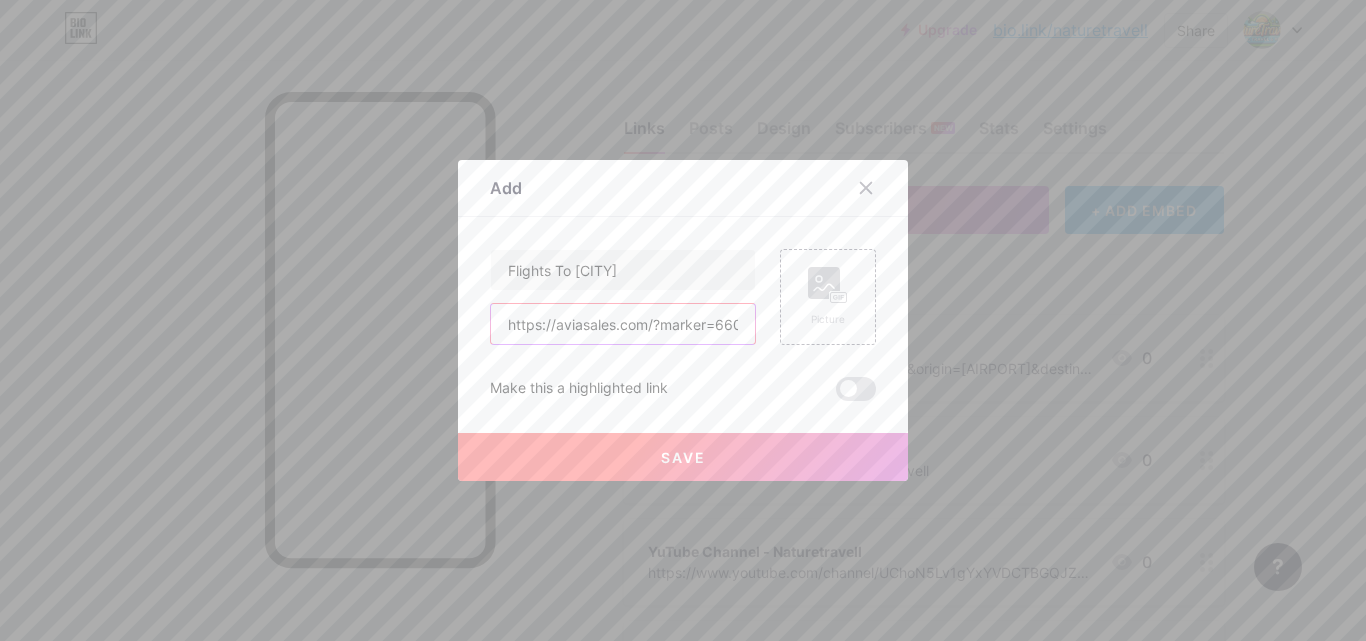 scroll, scrollTop: 0, scrollLeft: 307, axis: horizontal 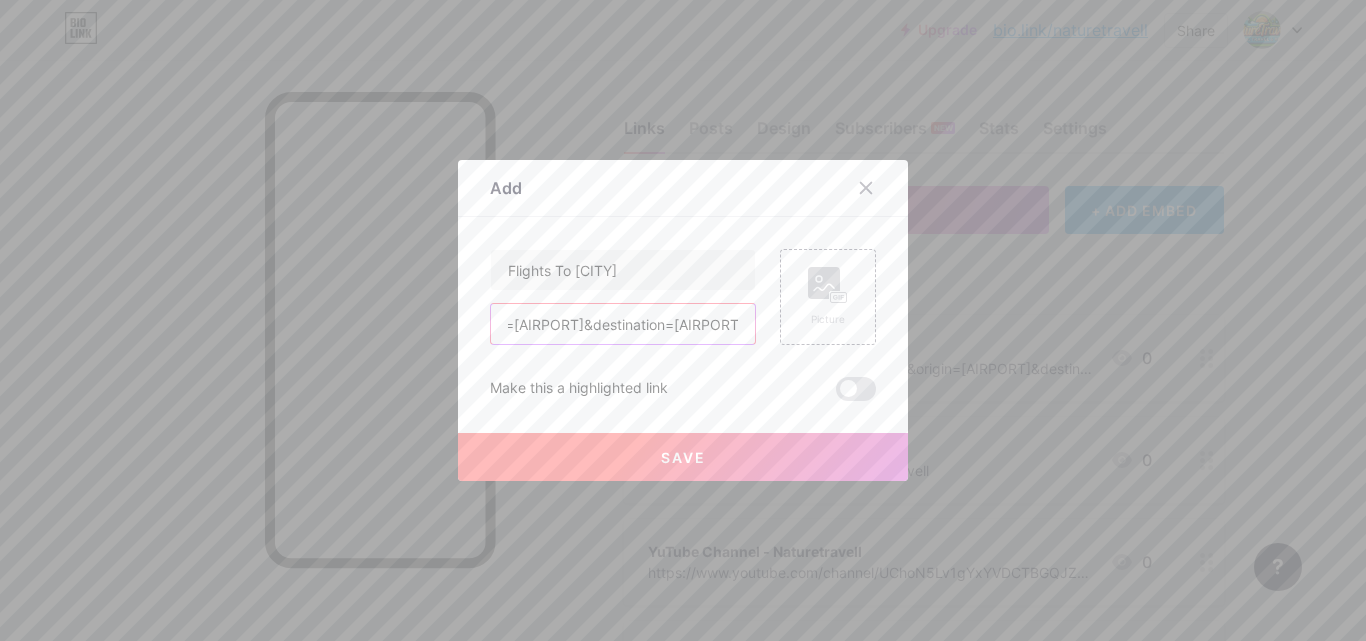 type on "https://aviasales.com/?marker=660510&origin=[AIRPORT]&destination=[AIRPORT]&locale=en" 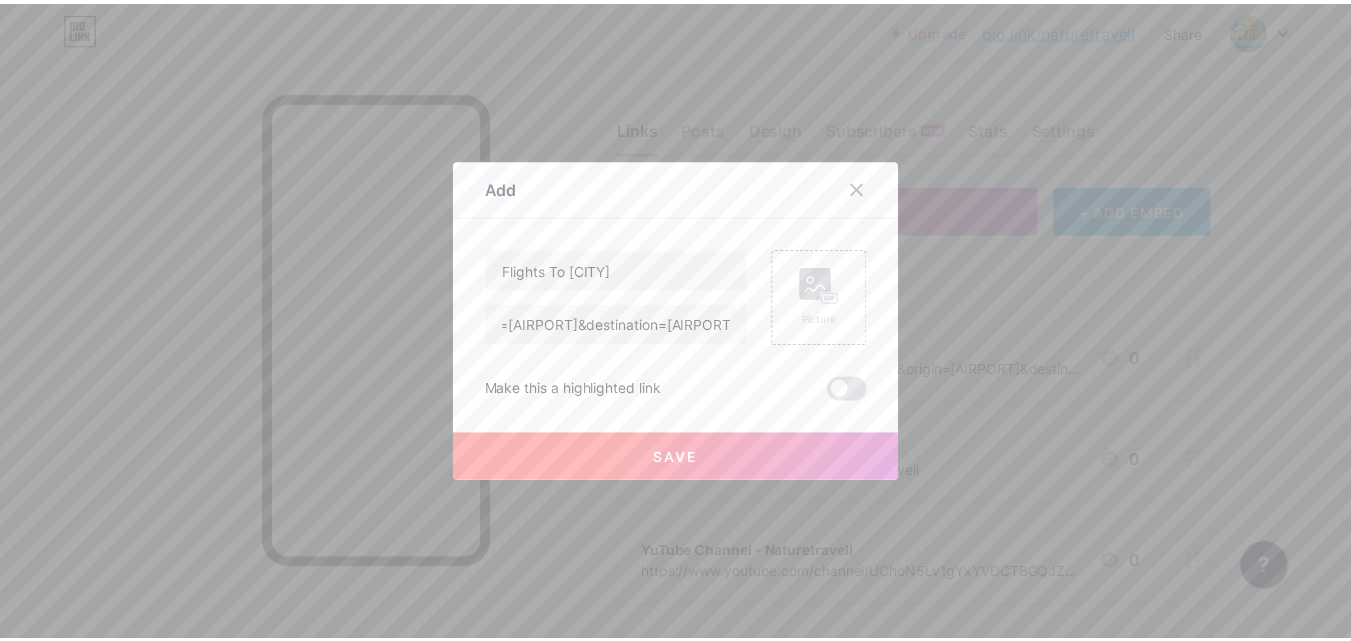 scroll, scrollTop: 0, scrollLeft: 0, axis: both 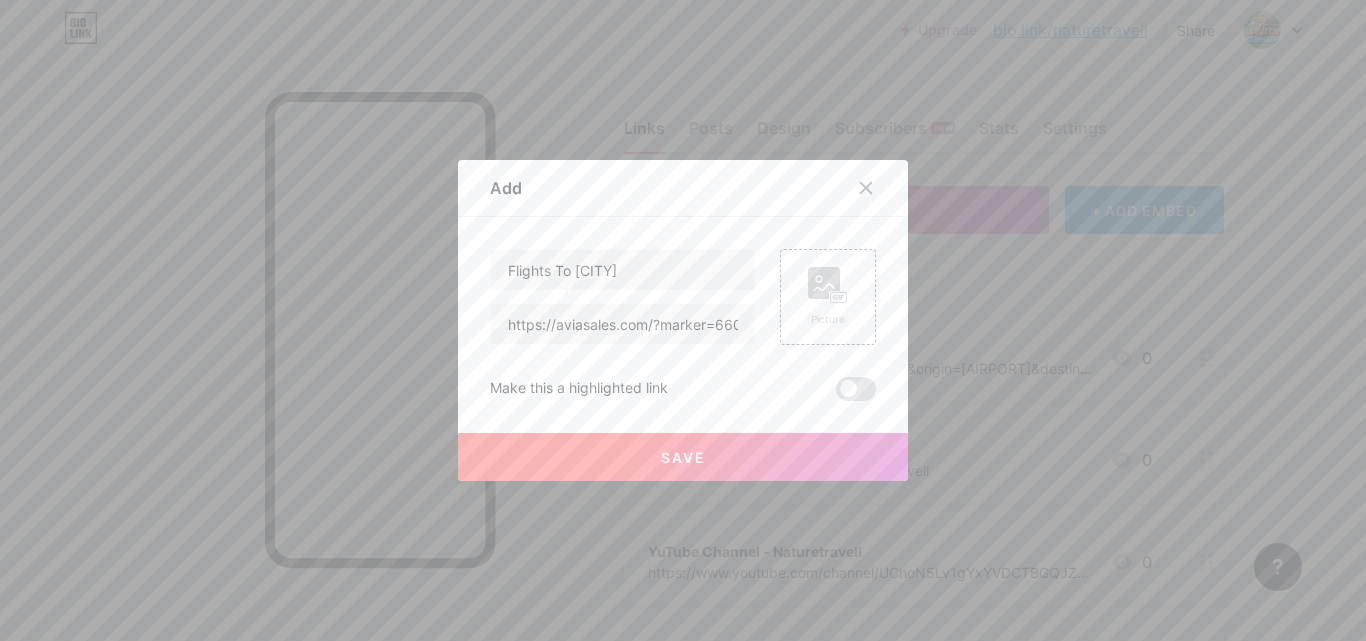 click on "Save" at bounding box center (683, 457) 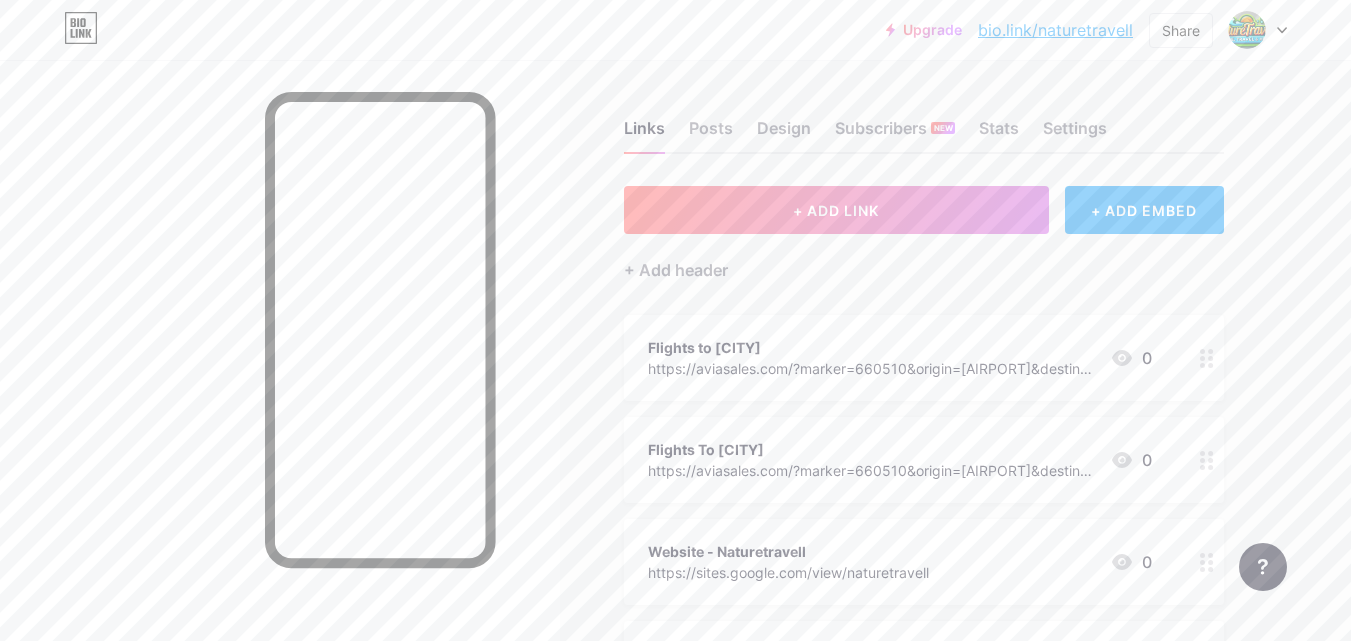 click on "Flights To [CITY]" at bounding box center [871, 449] 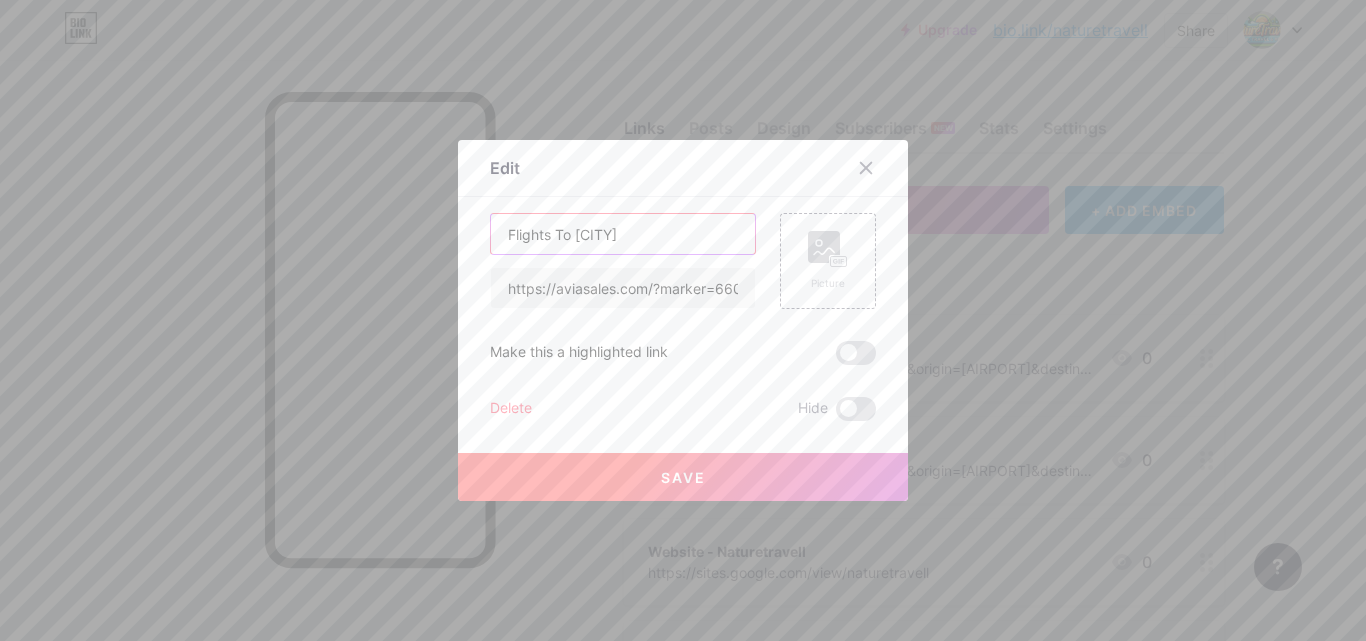 click on "Flights To [CITY]" at bounding box center [623, 234] 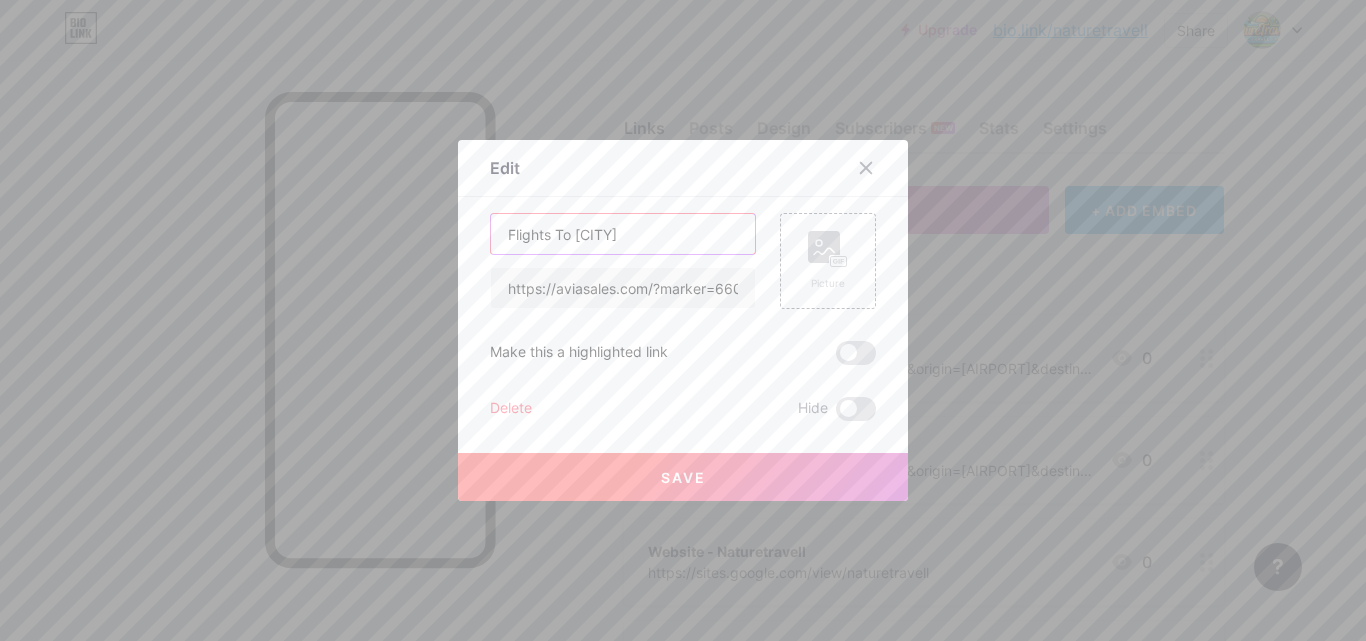 type on "Flights To [CITY]" 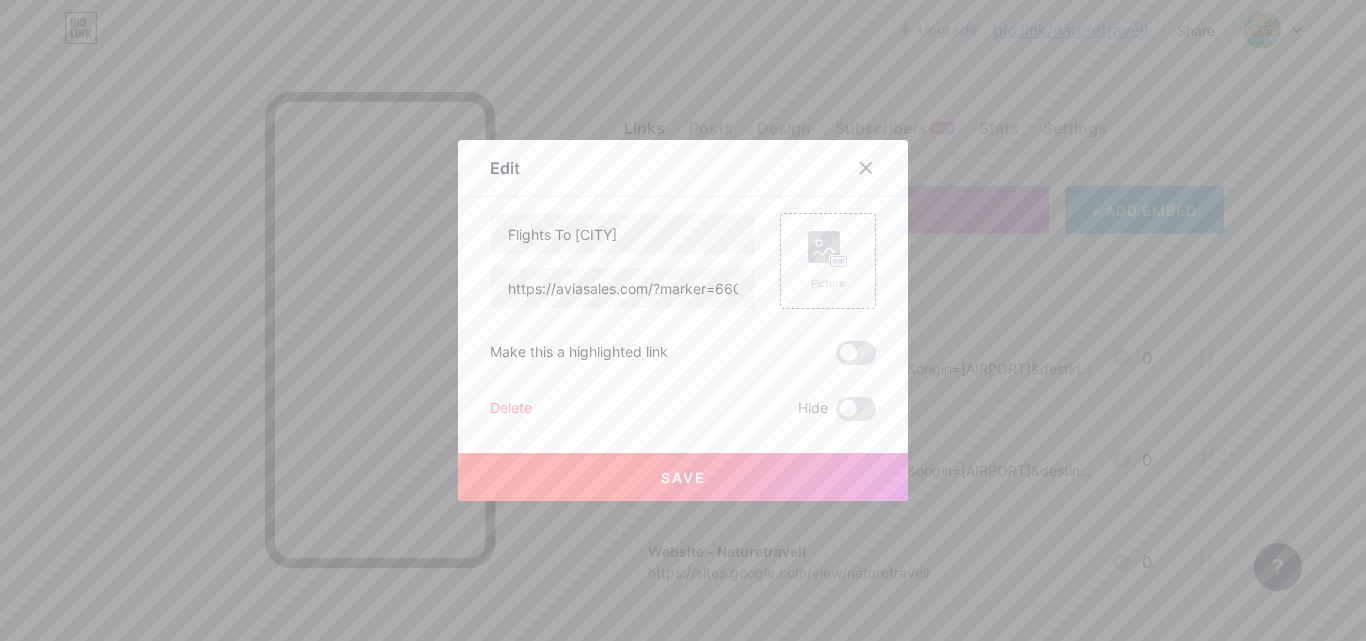click on "Save" at bounding box center [683, 477] 